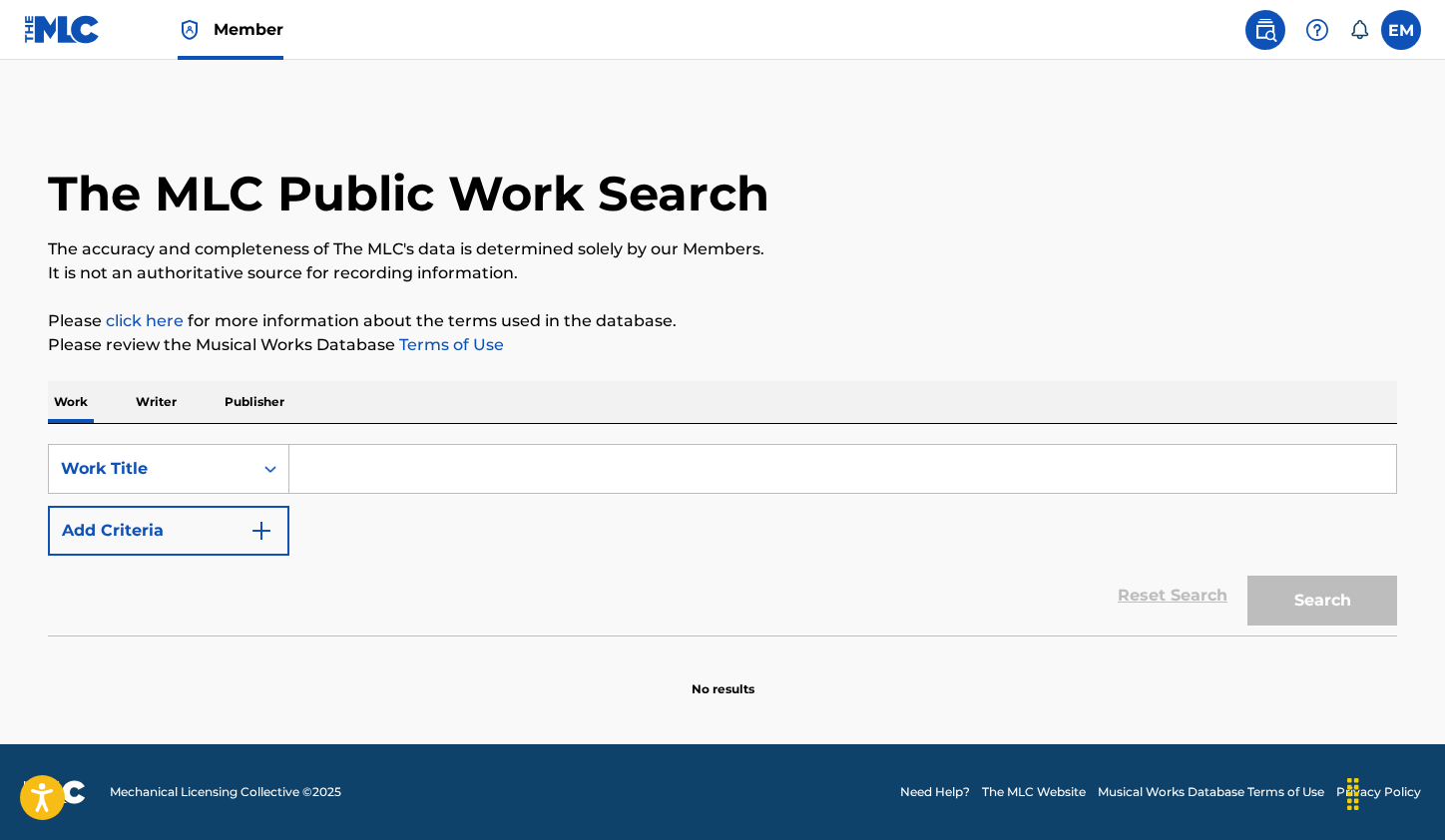 scroll, scrollTop: 0, scrollLeft: 0, axis: both 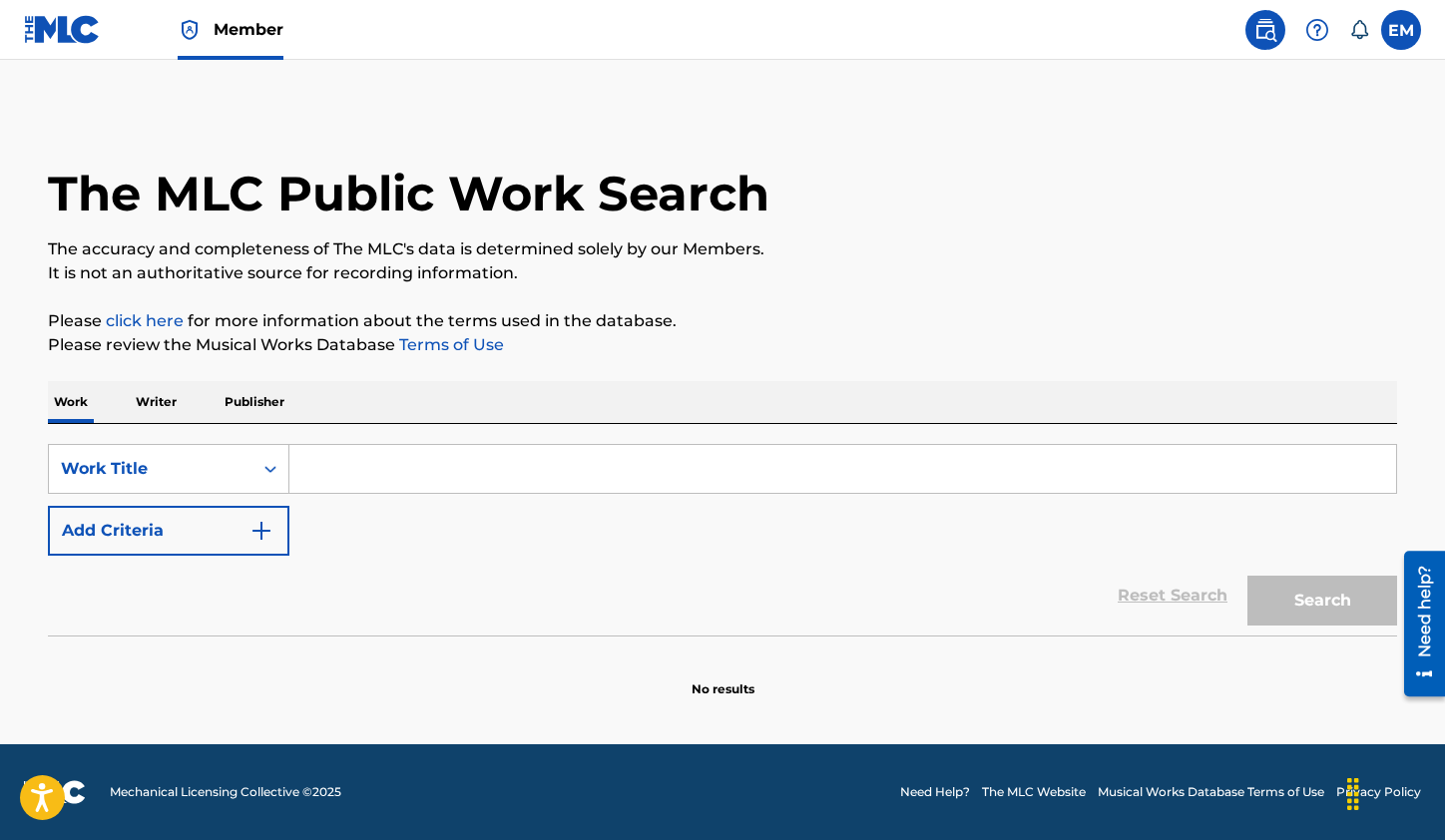 click at bounding box center [842, 469] 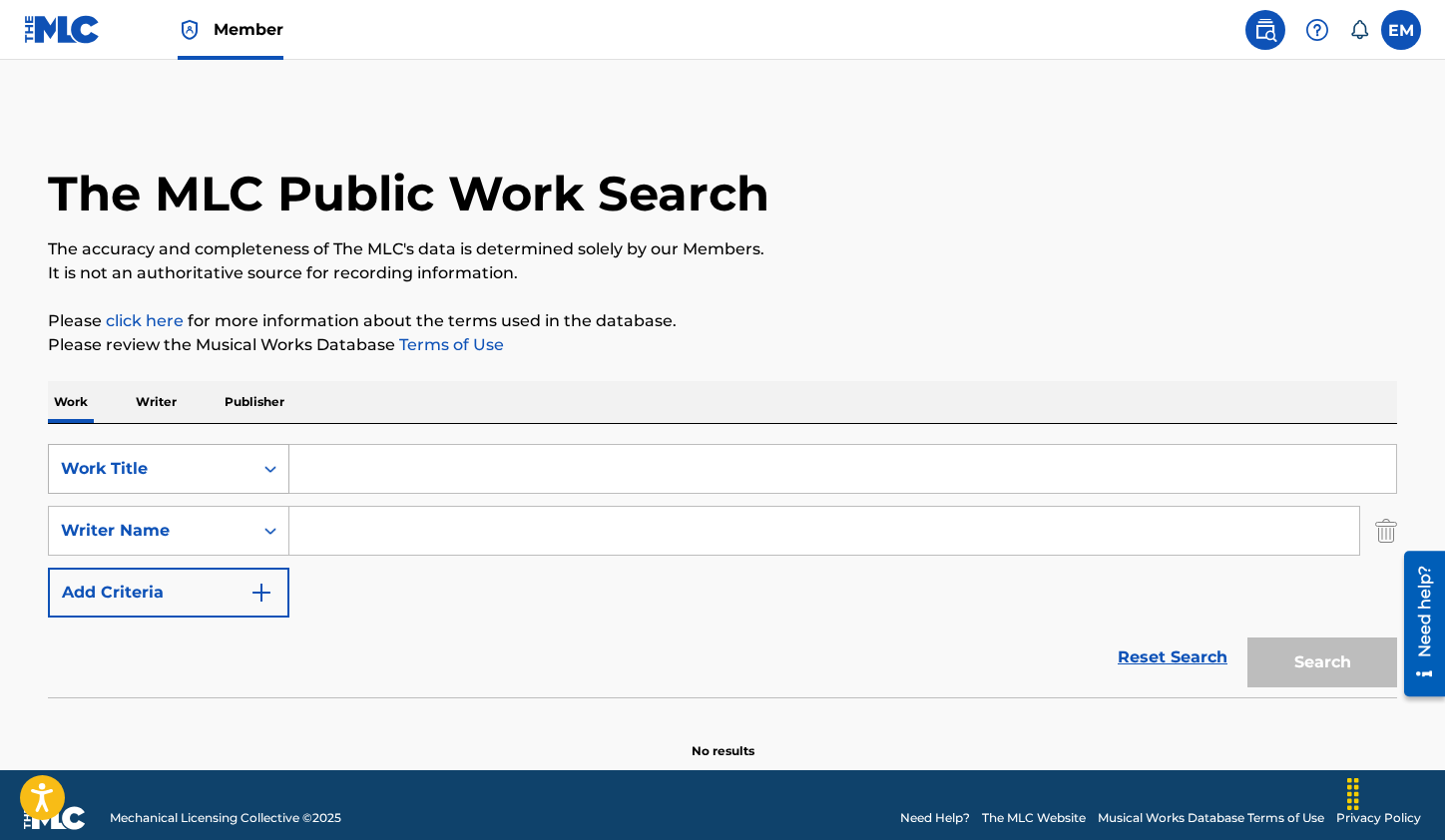 click on "Work Title" at bounding box center (151, 469) 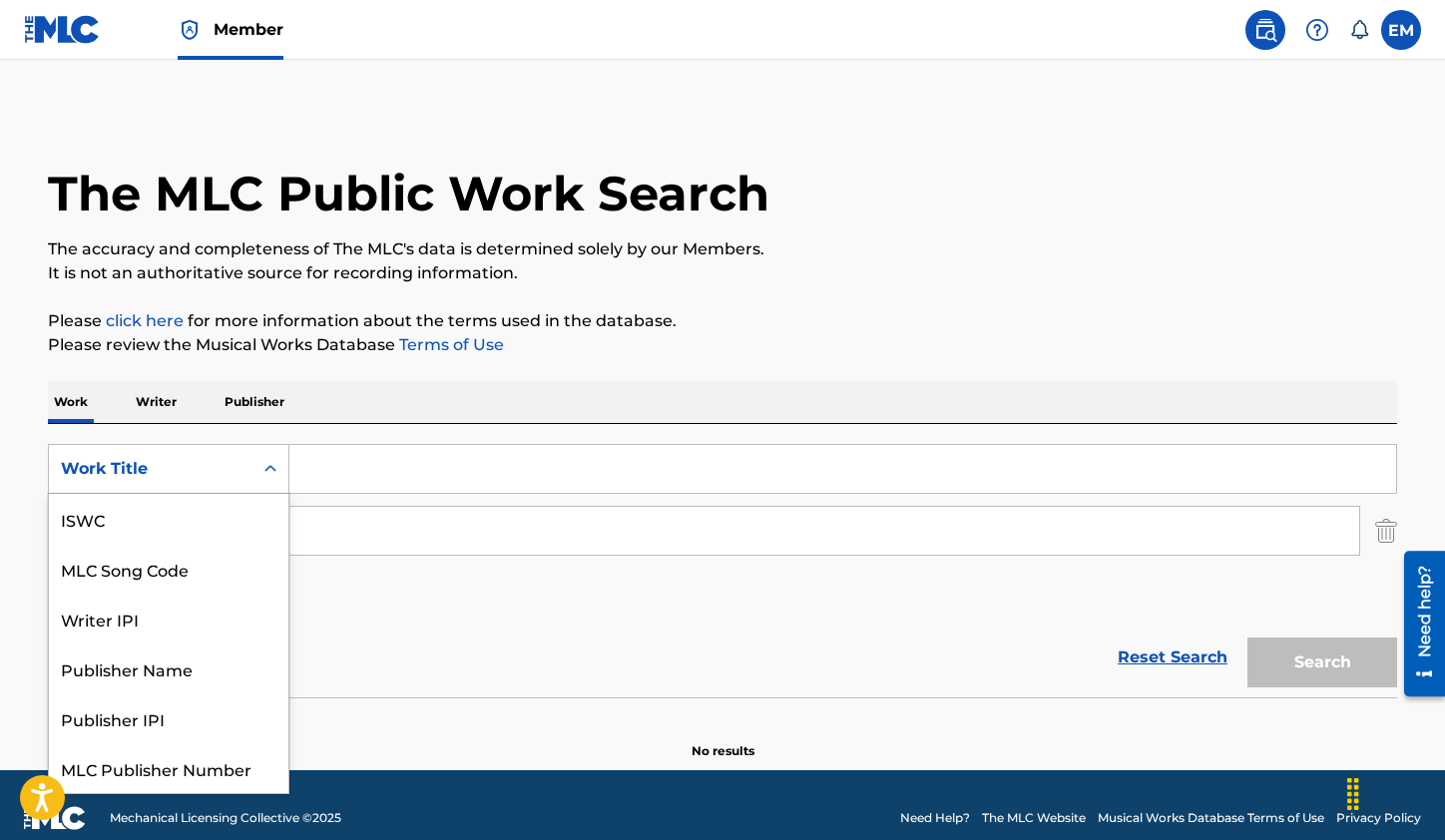 scroll, scrollTop: 50, scrollLeft: 0, axis: vertical 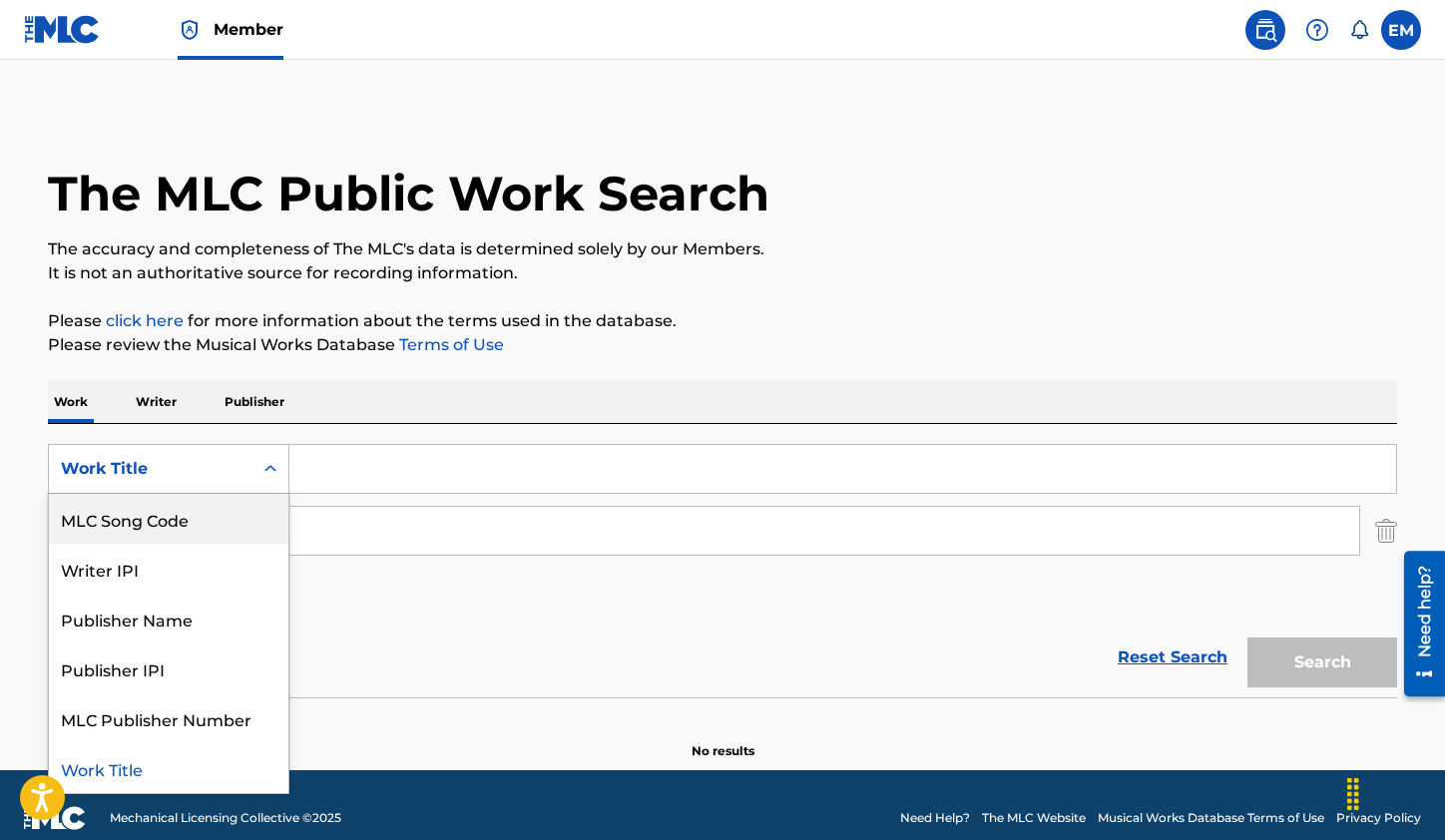 click on "MLC Song Code" at bounding box center [169, 519] 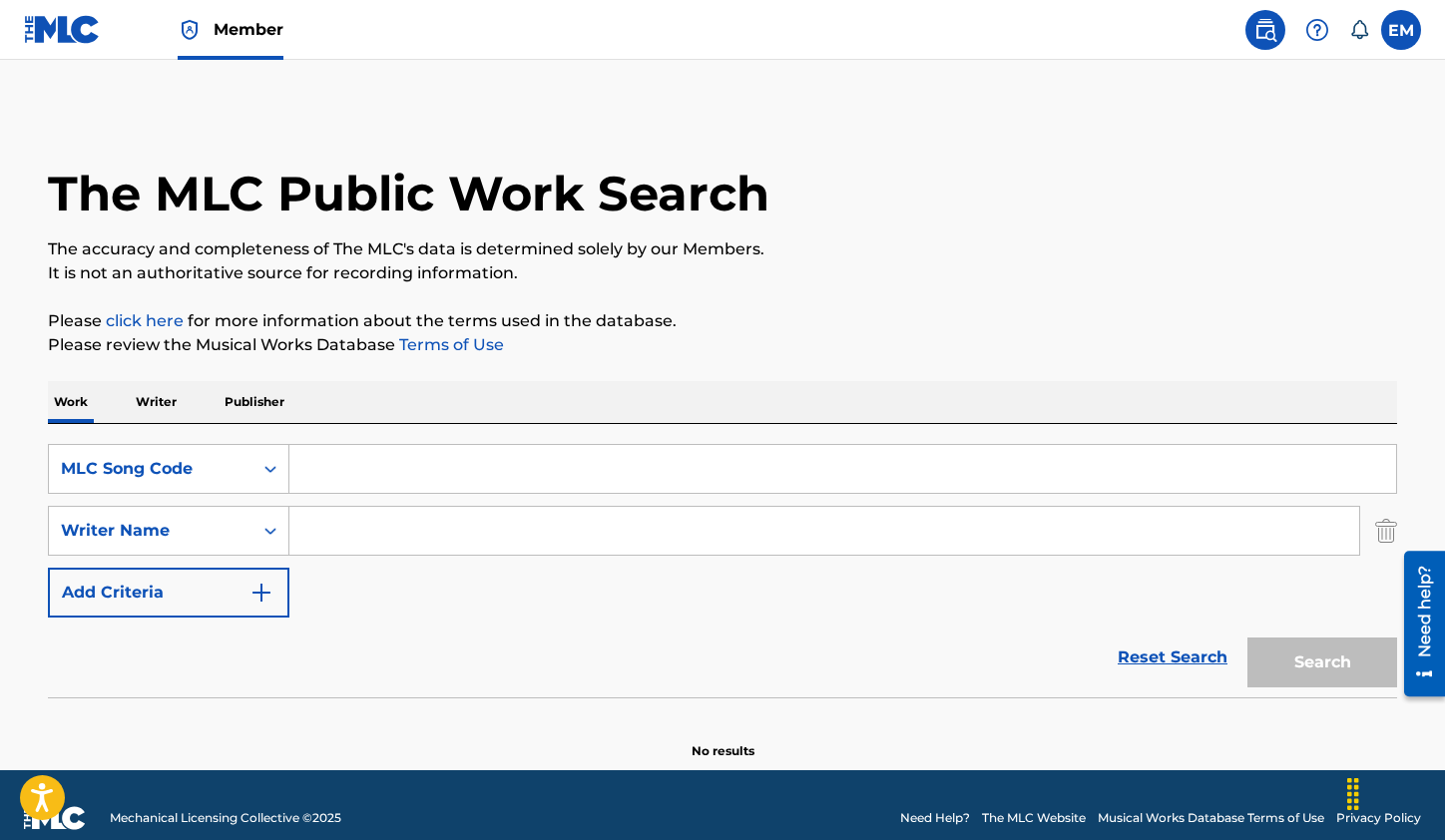 click on "SearchWithCriteria59b8a66e-6ba1-4c9f-9901-6f3ac17a3e8f Writer Name" at bounding box center [722, 531] 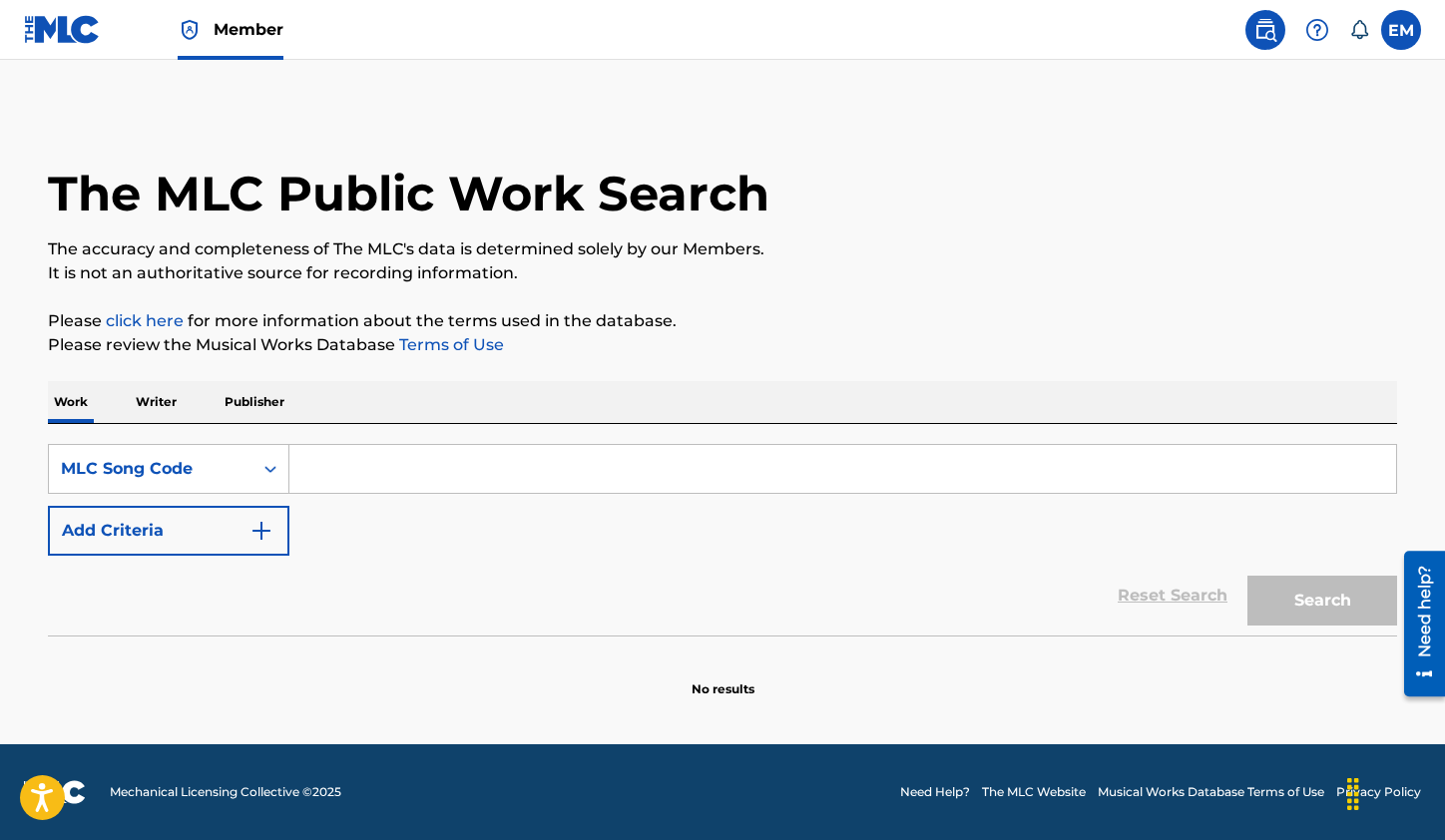 click at bounding box center [842, 469] 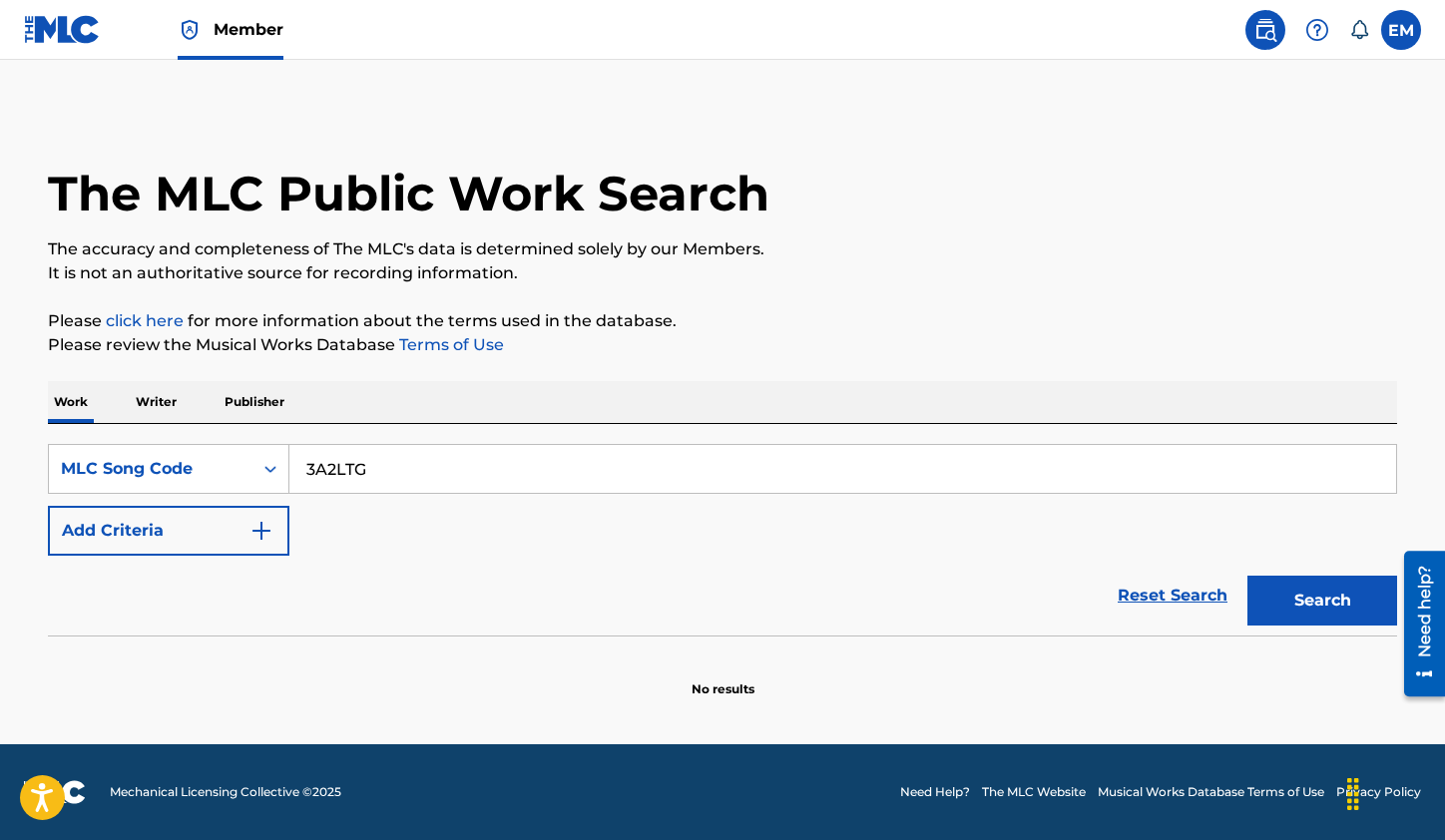 type on "3A2LTG" 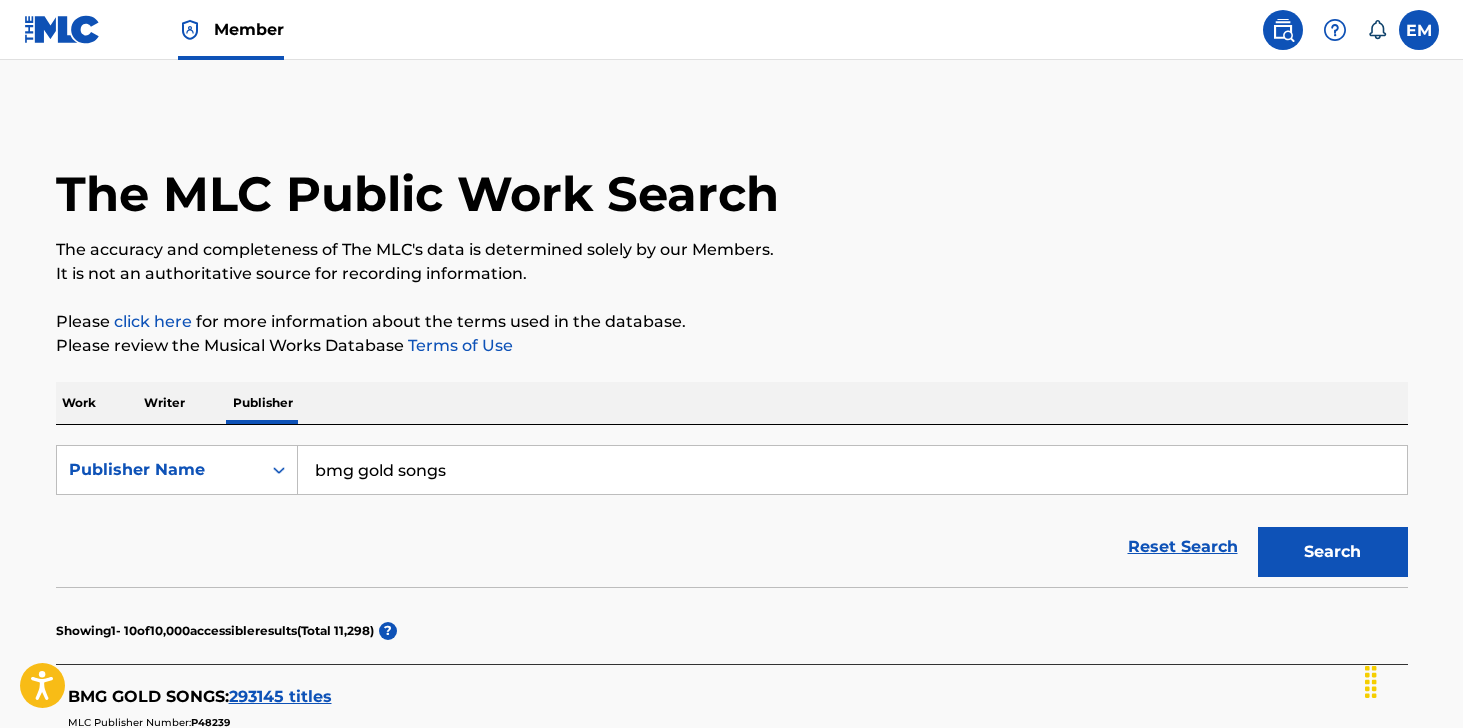 scroll, scrollTop: 0, scrollLeft: 0, axis: both 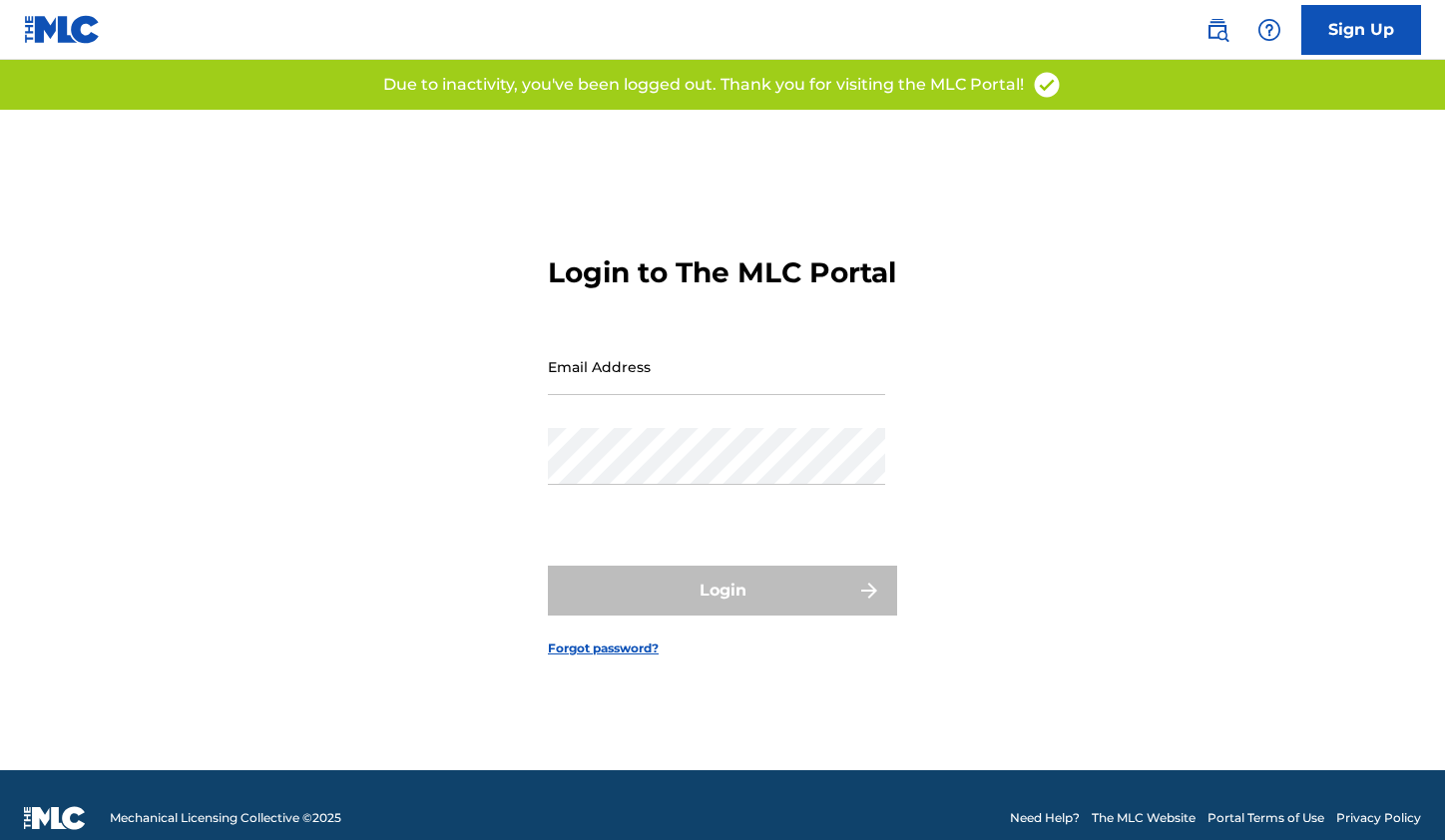 click on "Email Address" at bounding box center [717, 366] 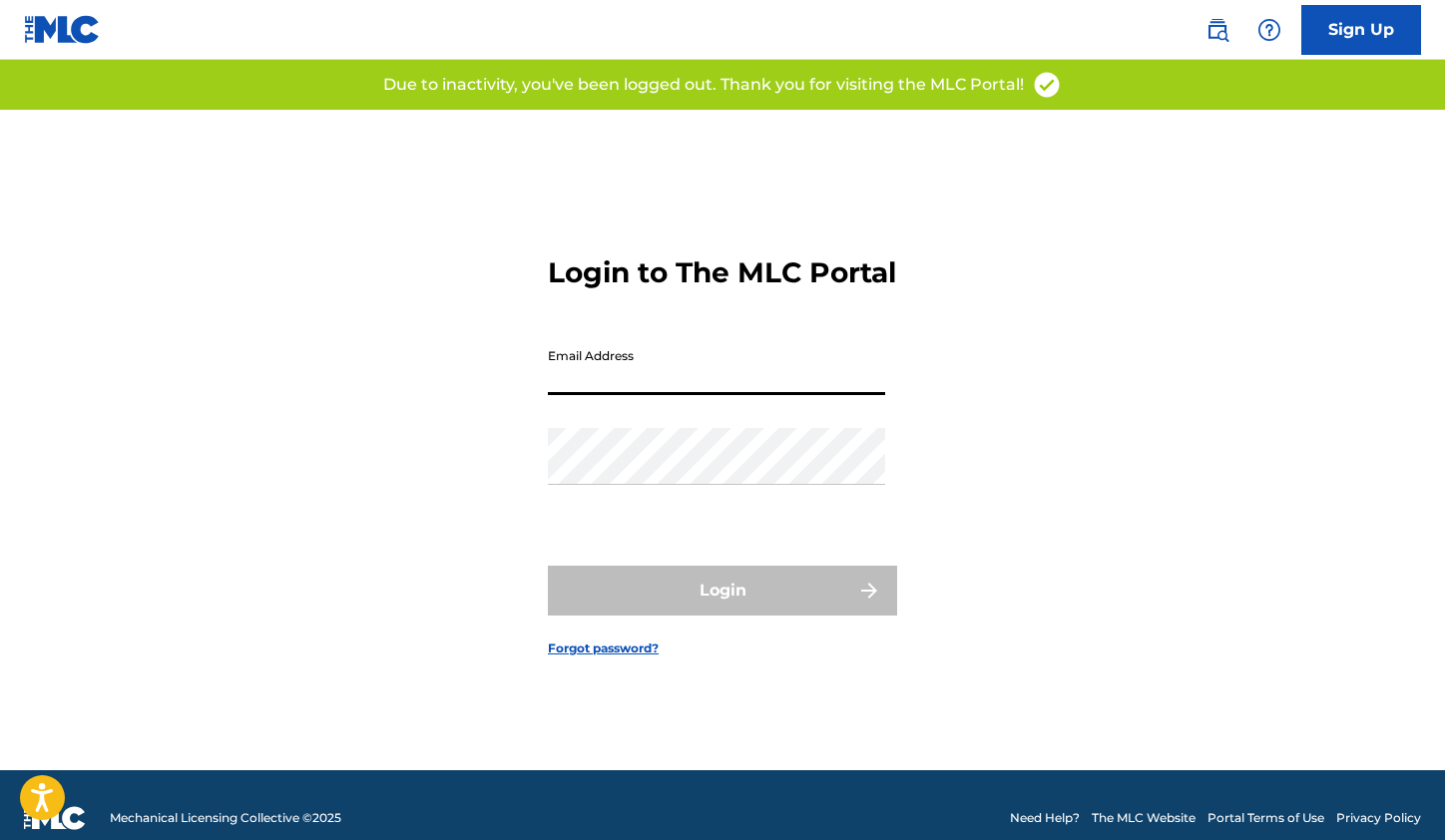 click on "Email Address" at bounding box center (717, 366) 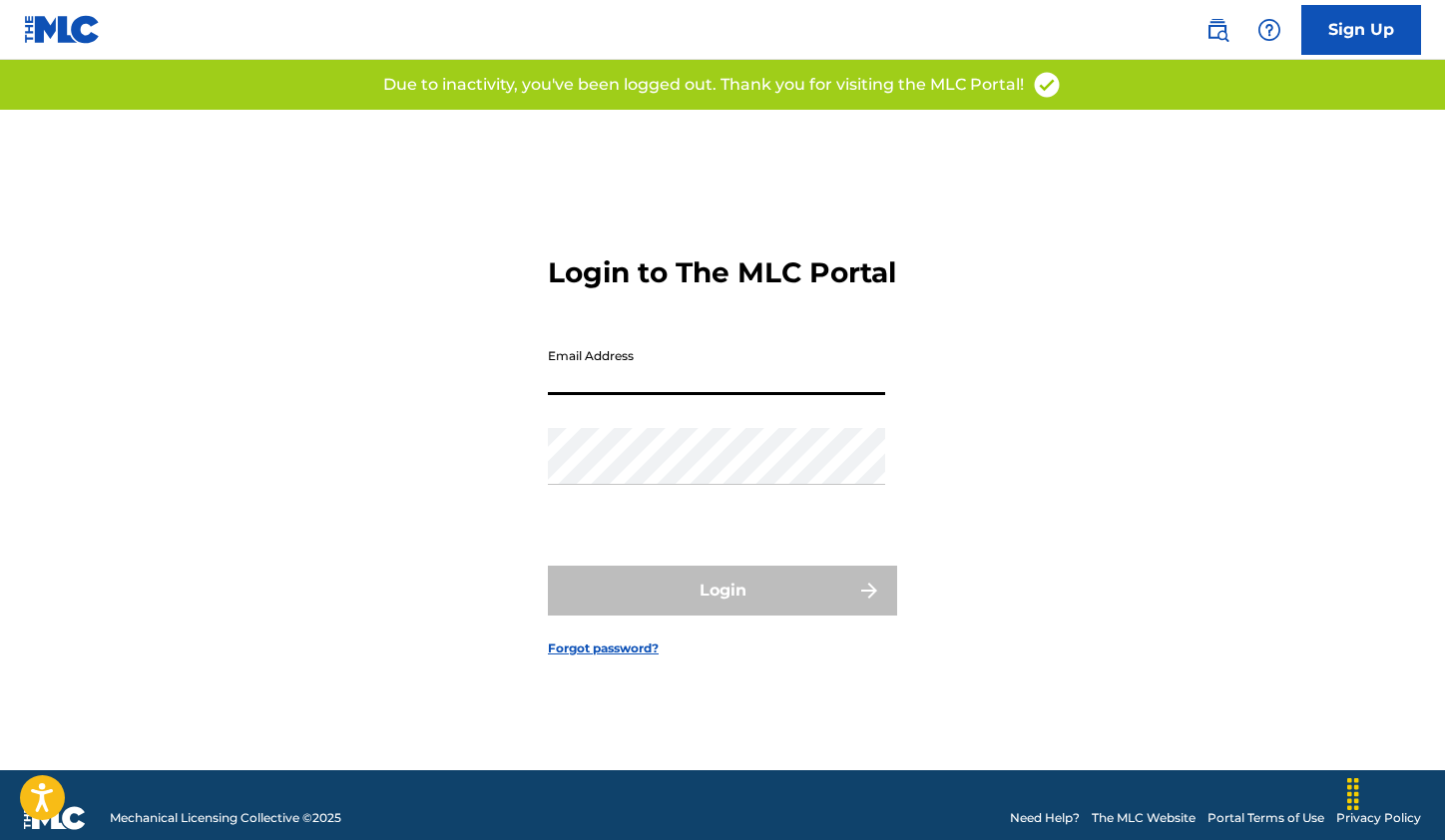 type on "[EMAIL]" 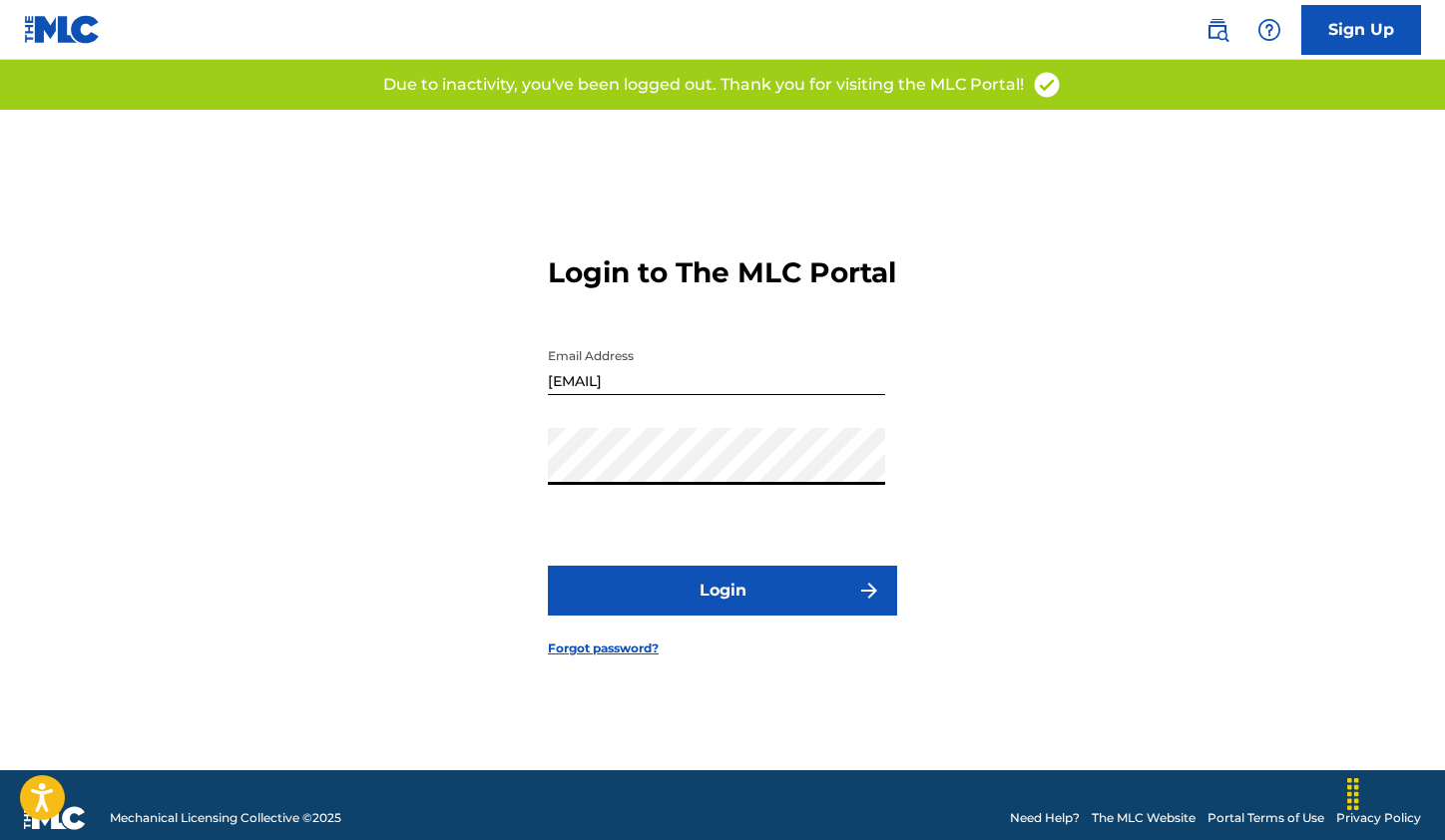click on "Login" at bounding box center (722, 591) 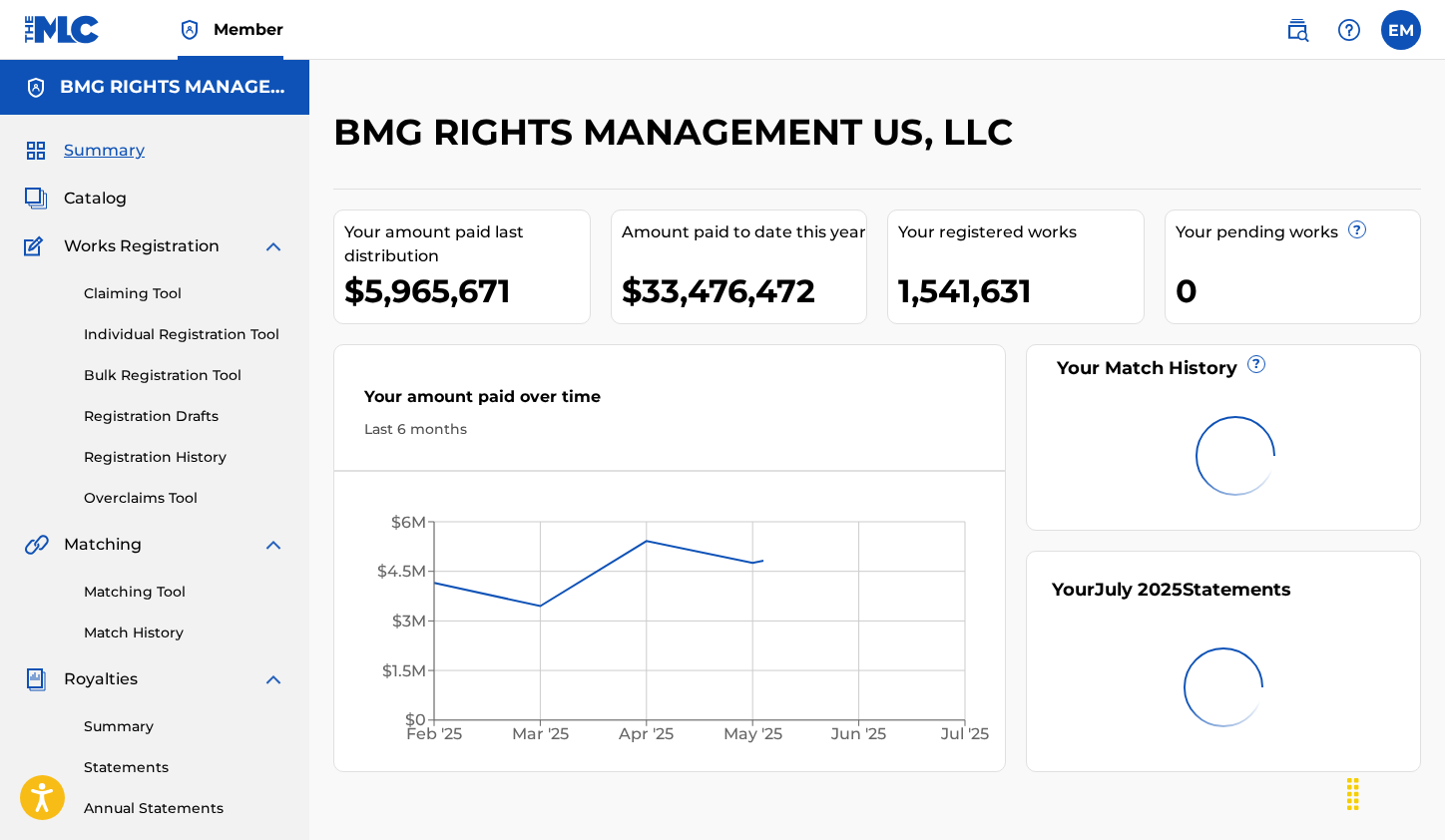 scroll, scrollTop: 0, scrollLeft: 0, axis: both 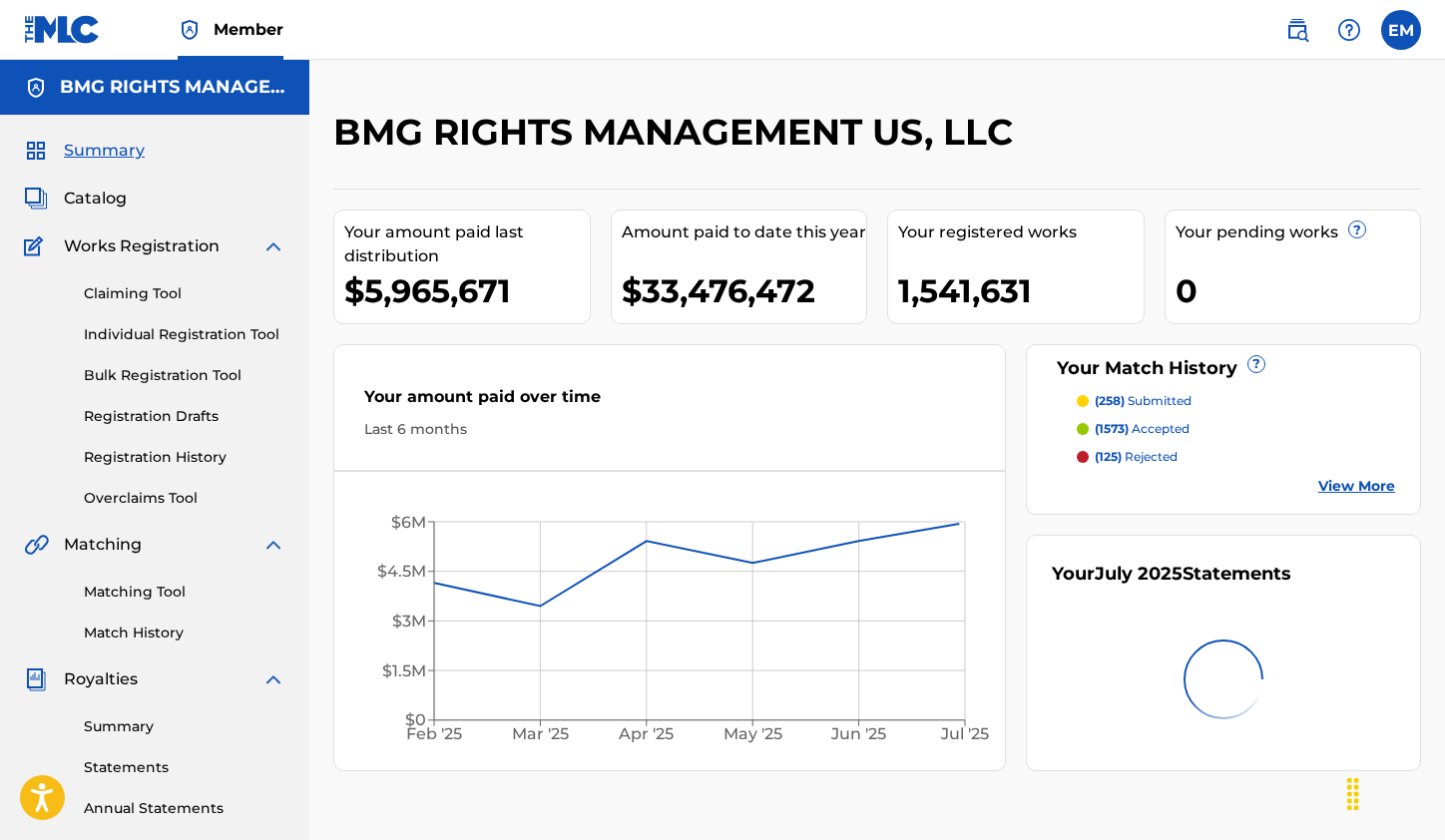 click at bounding box center (1297, 30) 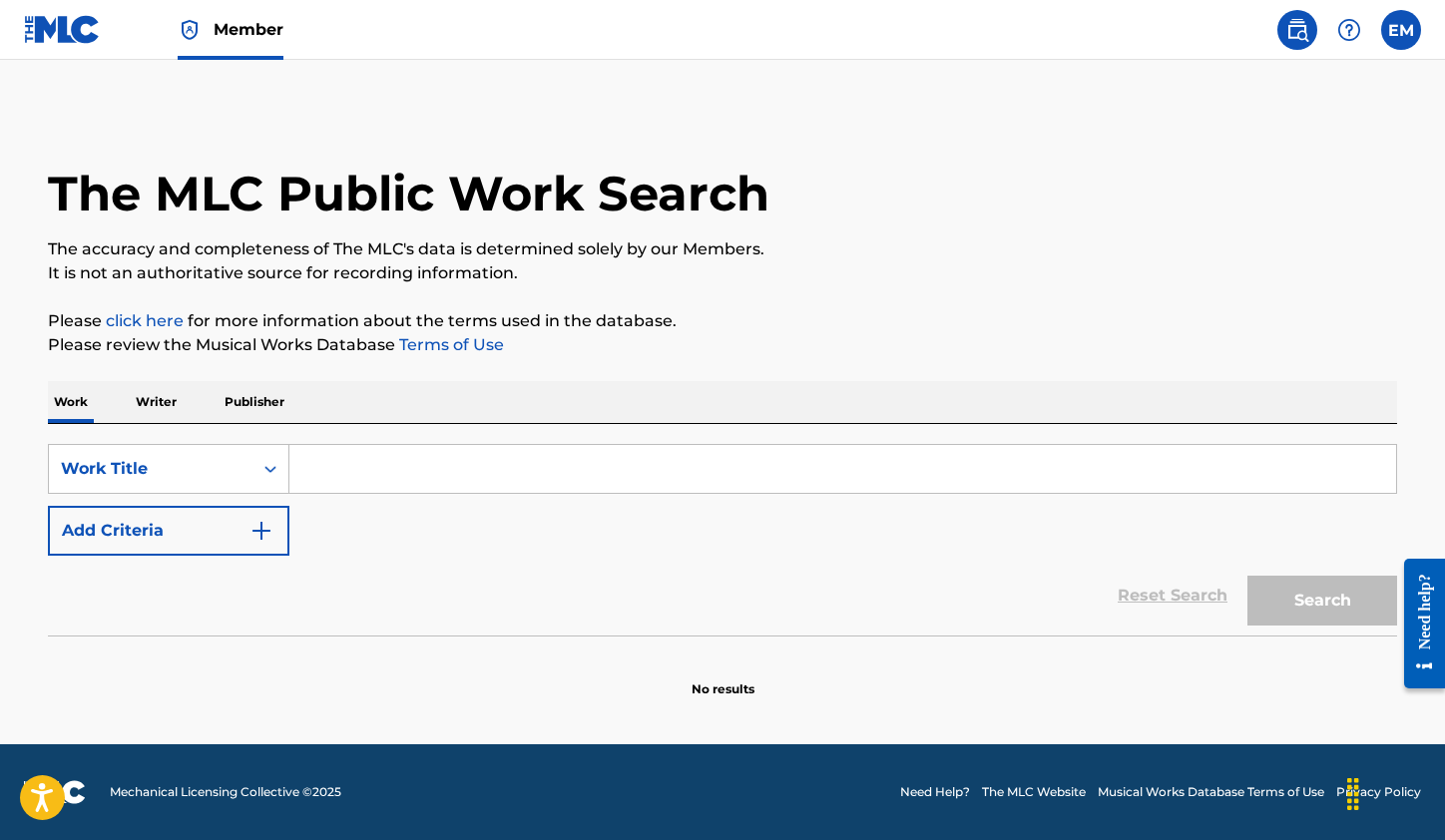 click on "SearchWithCriteriafceb04cc-1d9f-4790-8943-147ab73ba9d2 Work Title Add Criteria Reset Search Search" at bounding box center (722, 530) 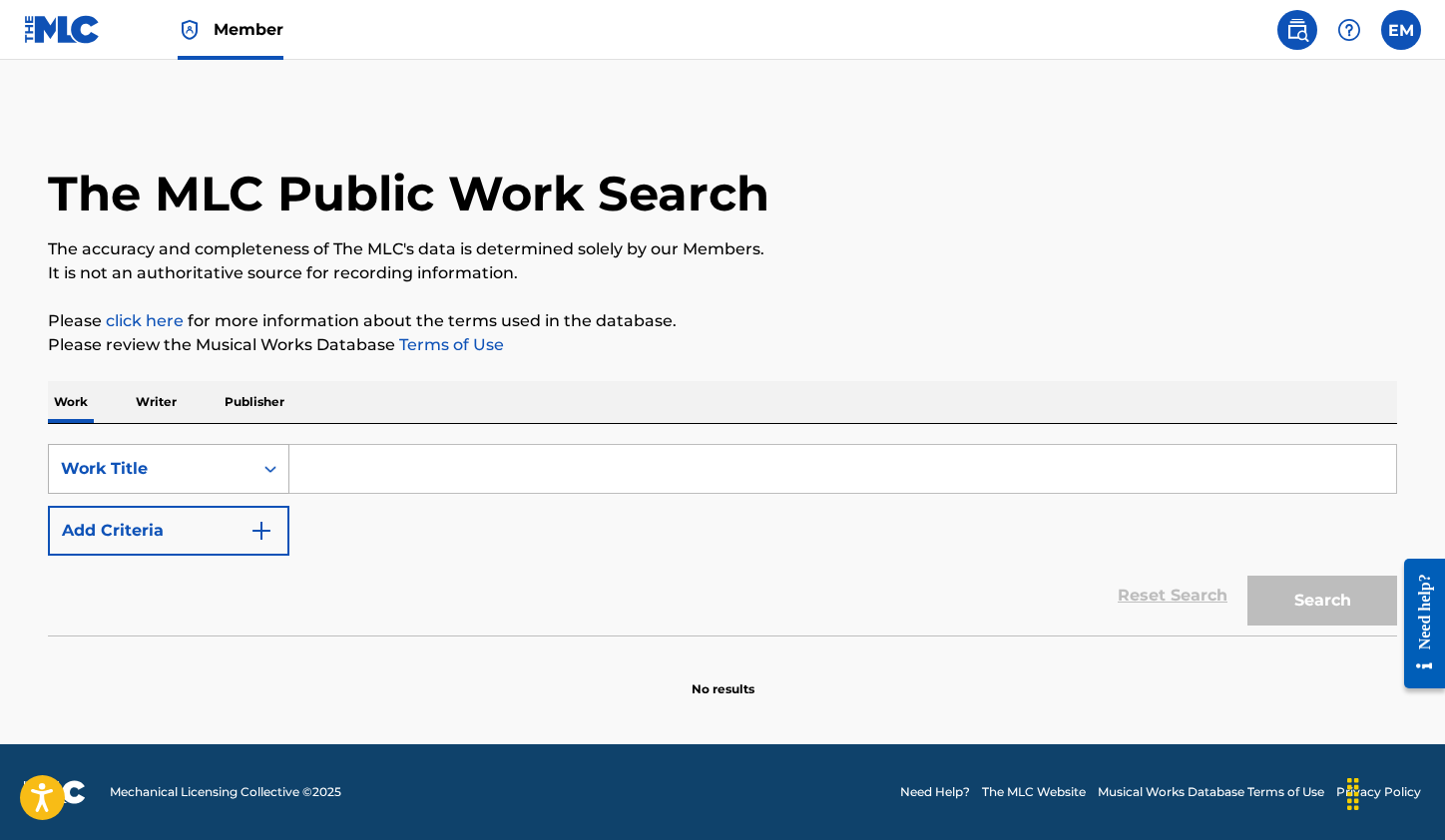 click on "Work Title" at bounding box center (151, 469) 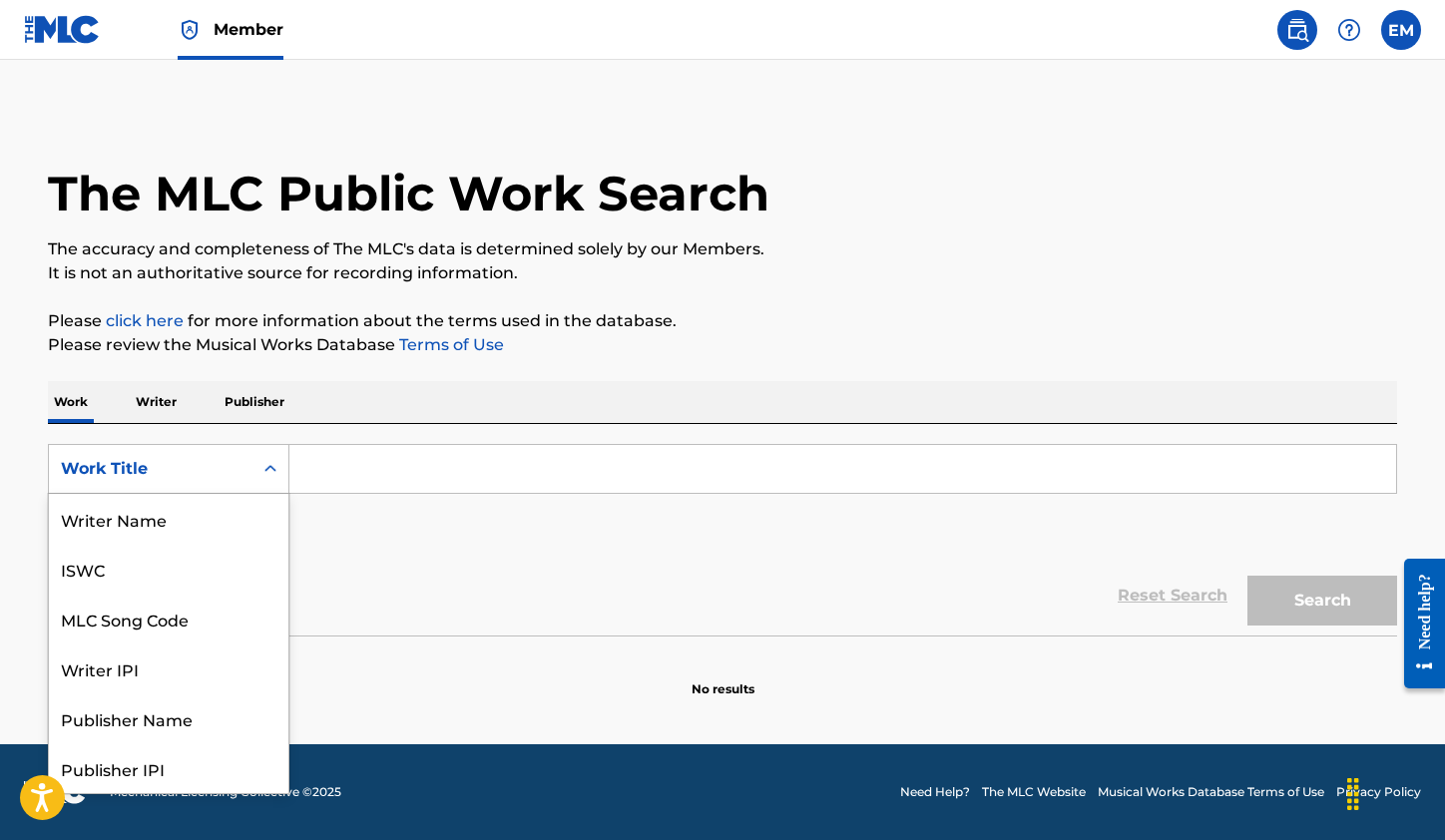 scroll, scrollTop: 100, scrollLeft: 0, axis: vertical 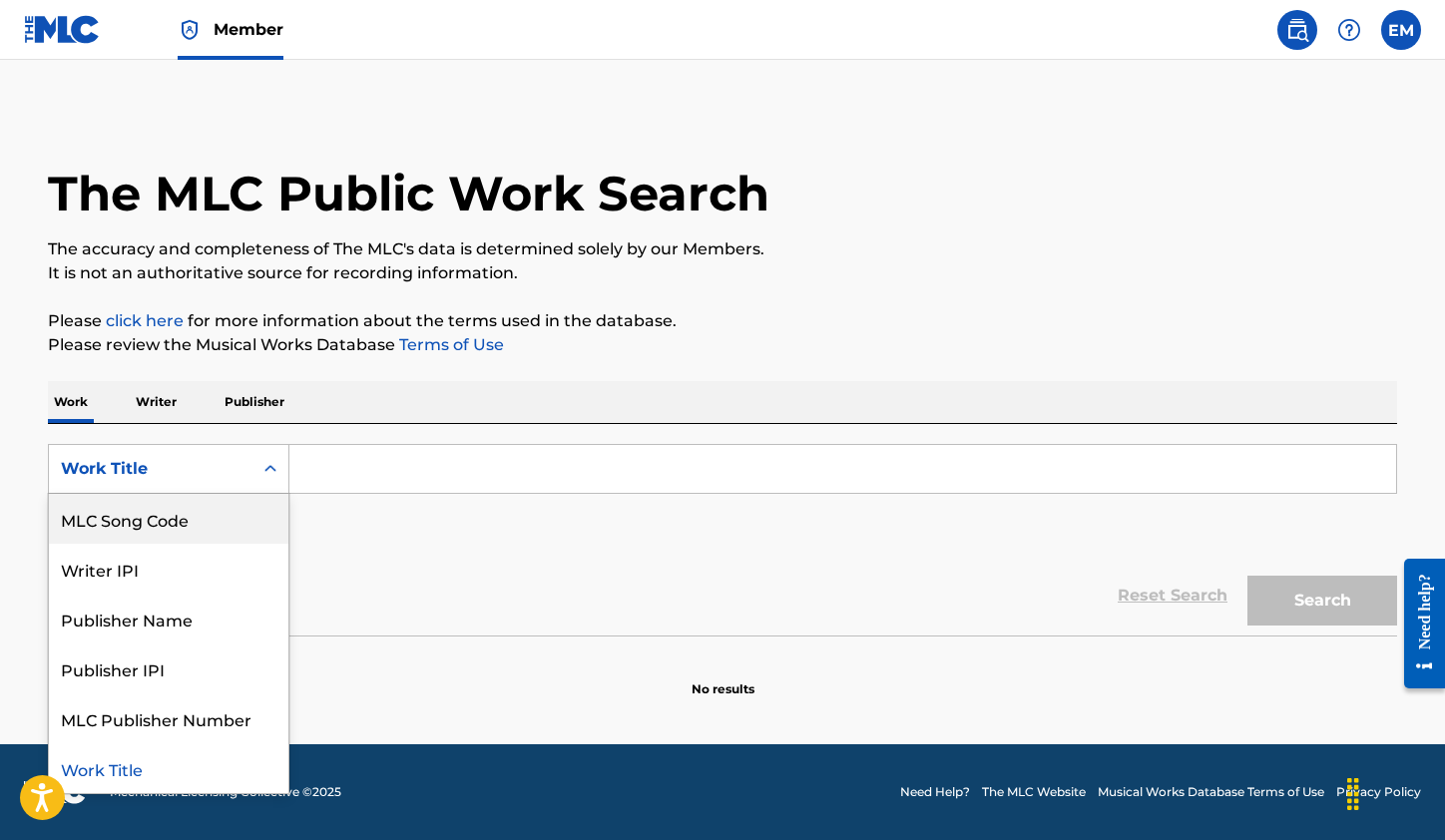 click on "MLC Song Code" at bounding box center (169, 519) 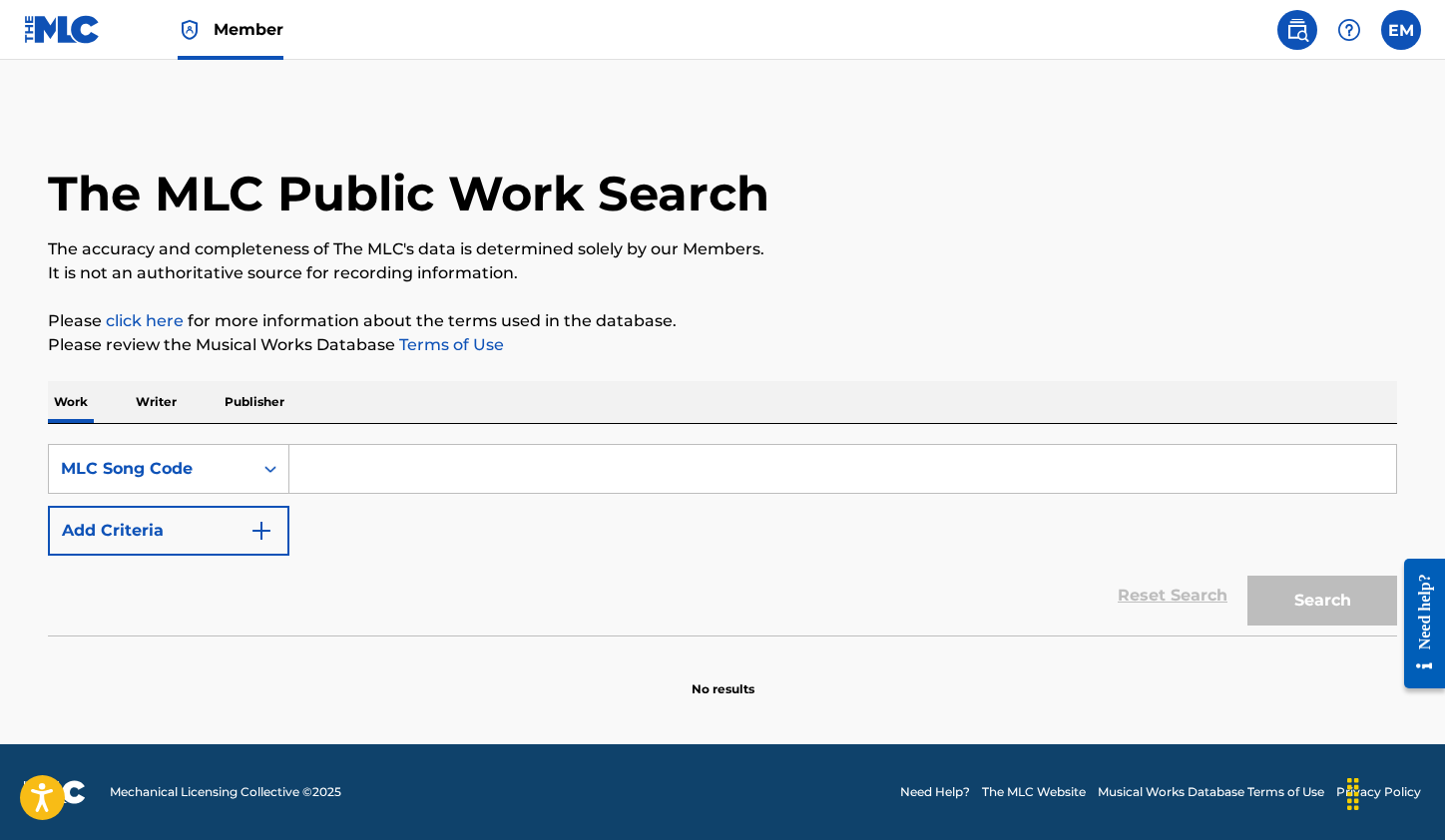 click at bounding box center (842, 469) 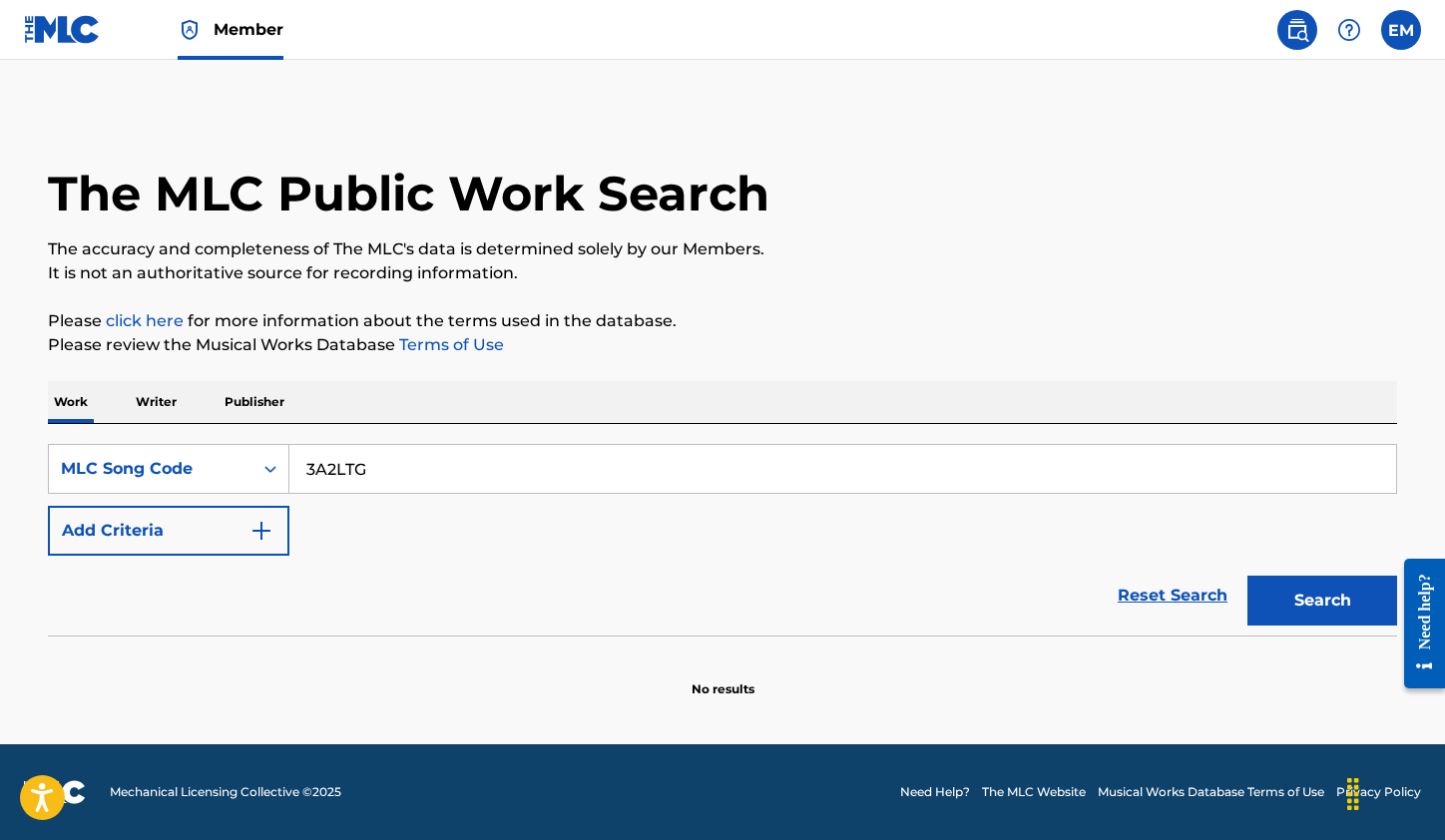 type on "3A2LTG" 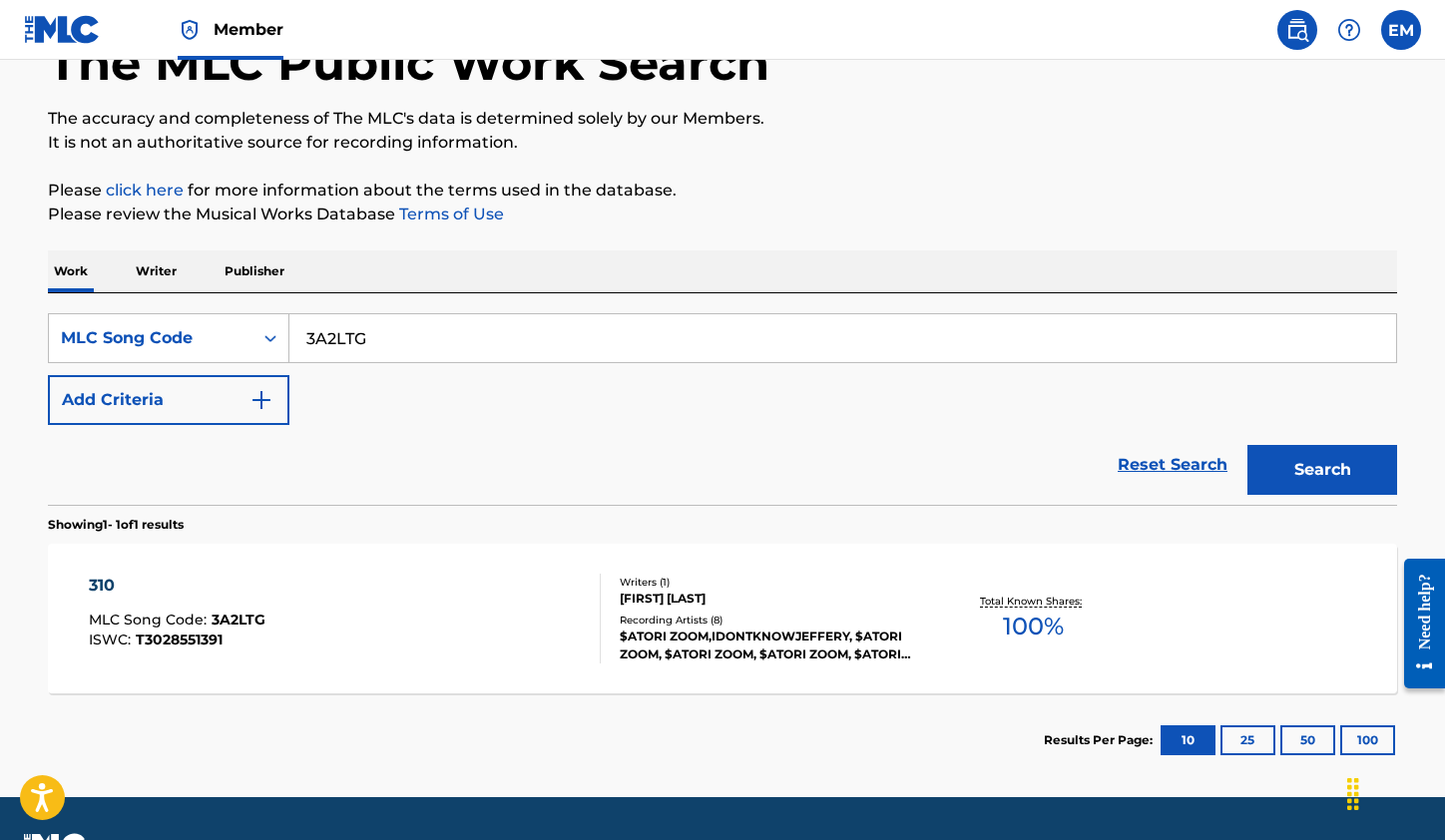 scroll, scrollTop: 184, scrollLeft: 0, axis: vertical 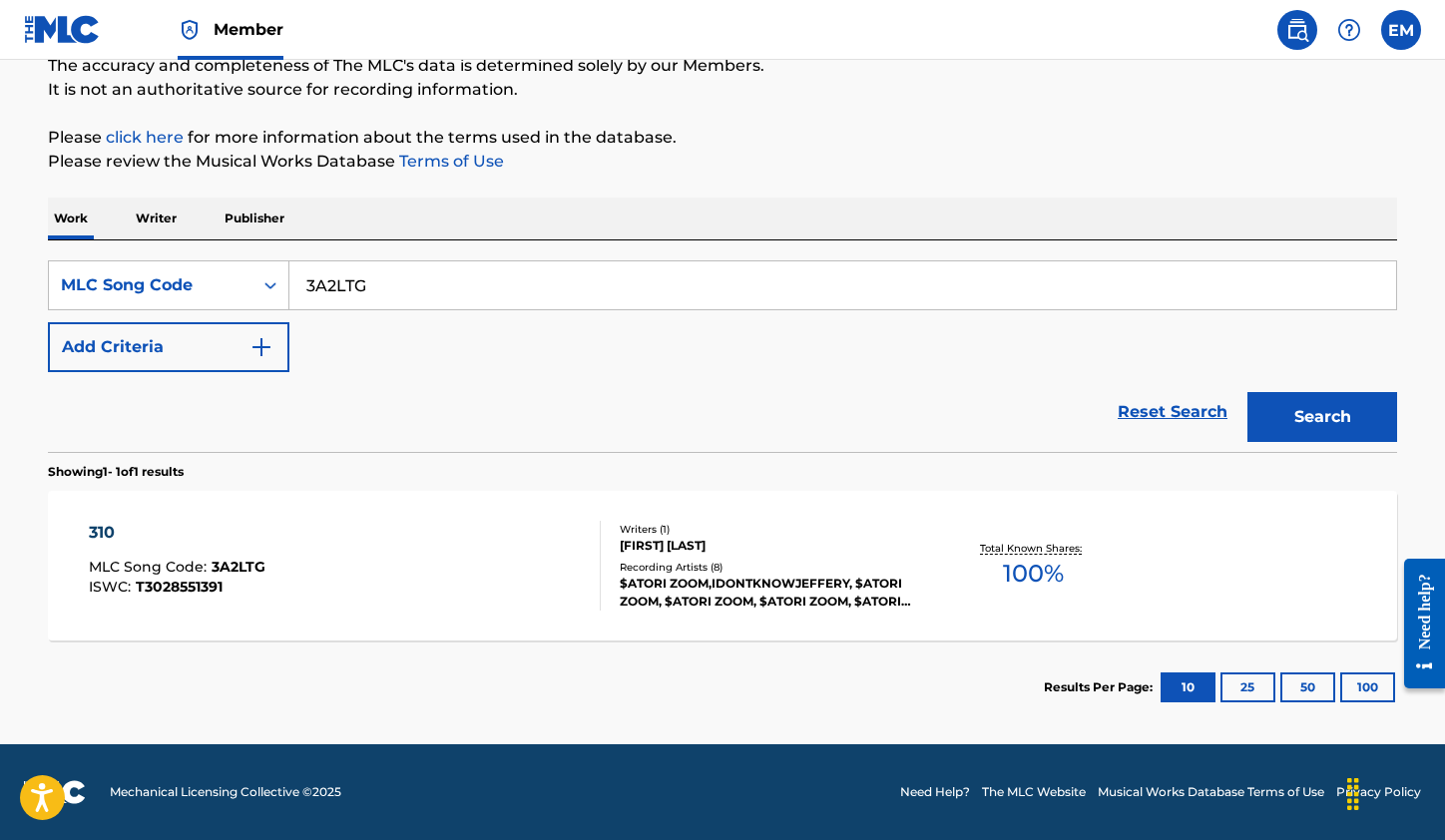 click on "310 MLC Song Code : 3A2LTG ISWC : T3028551391" at bounding box center [345, 566] 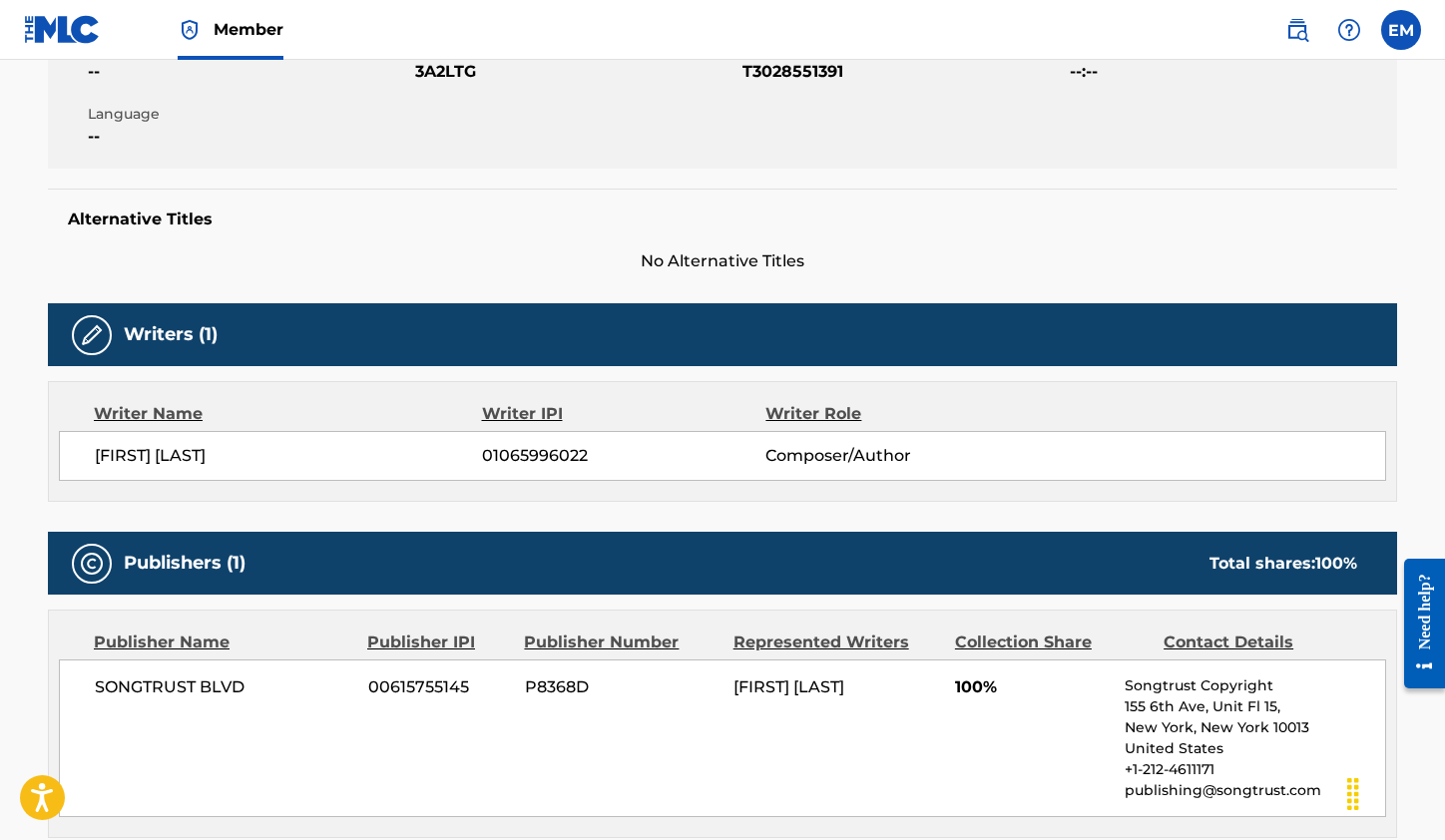 scroll, scrollTop: 0, scrollLeft: 0, axis: both 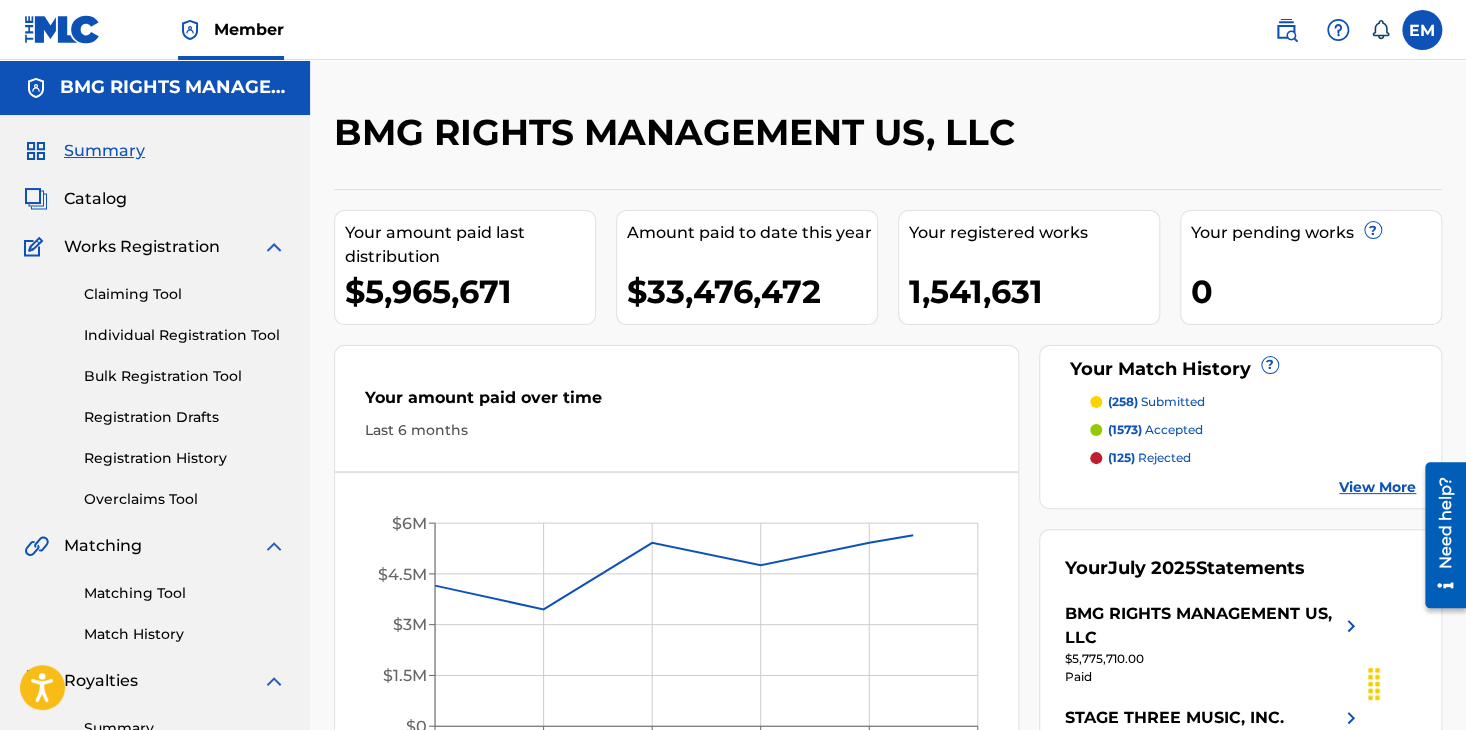click at bounding box center (1286, 30) 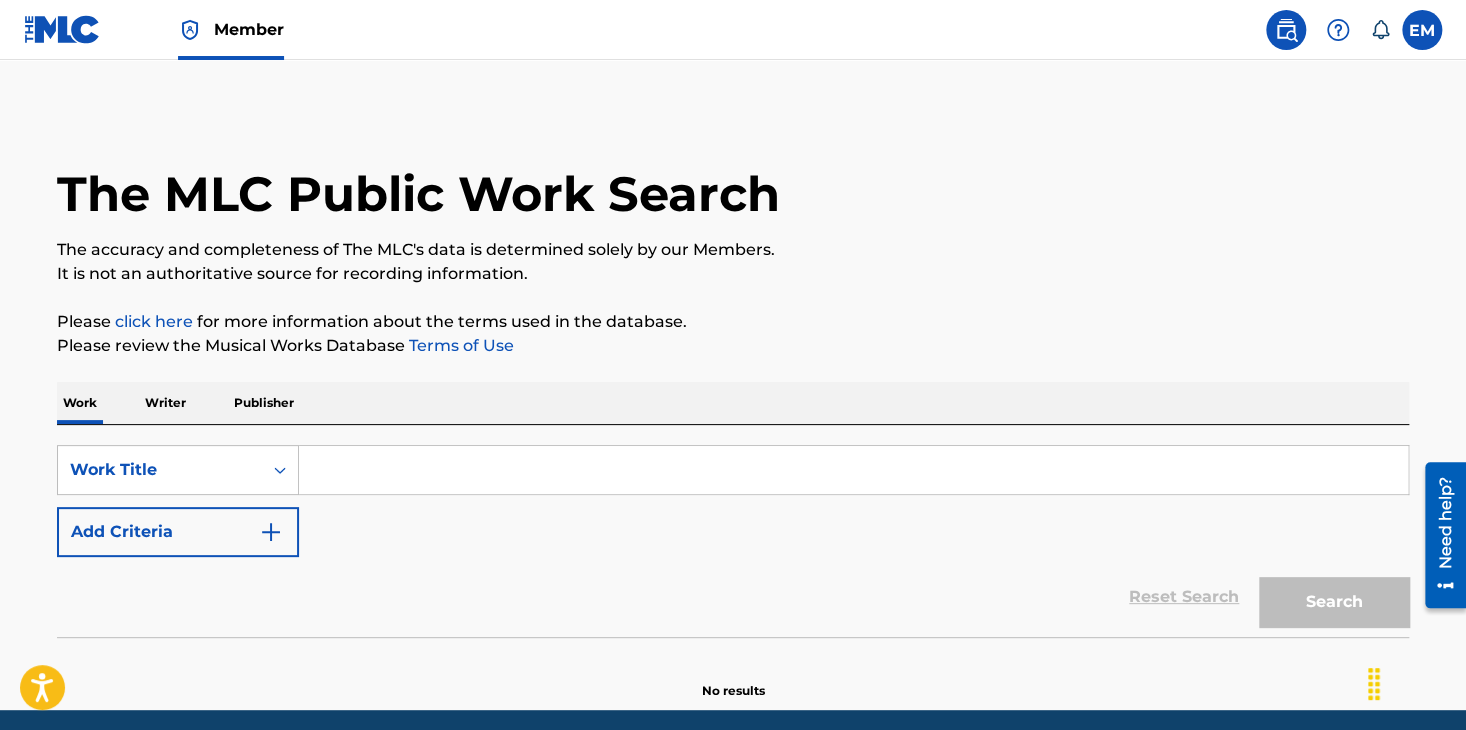 click on "SearchWithCriteria6ae06db8-9fc9-4fbe-9601-c0955af6c254 Work Title Add Criteria" at bounding box center [733, 501] 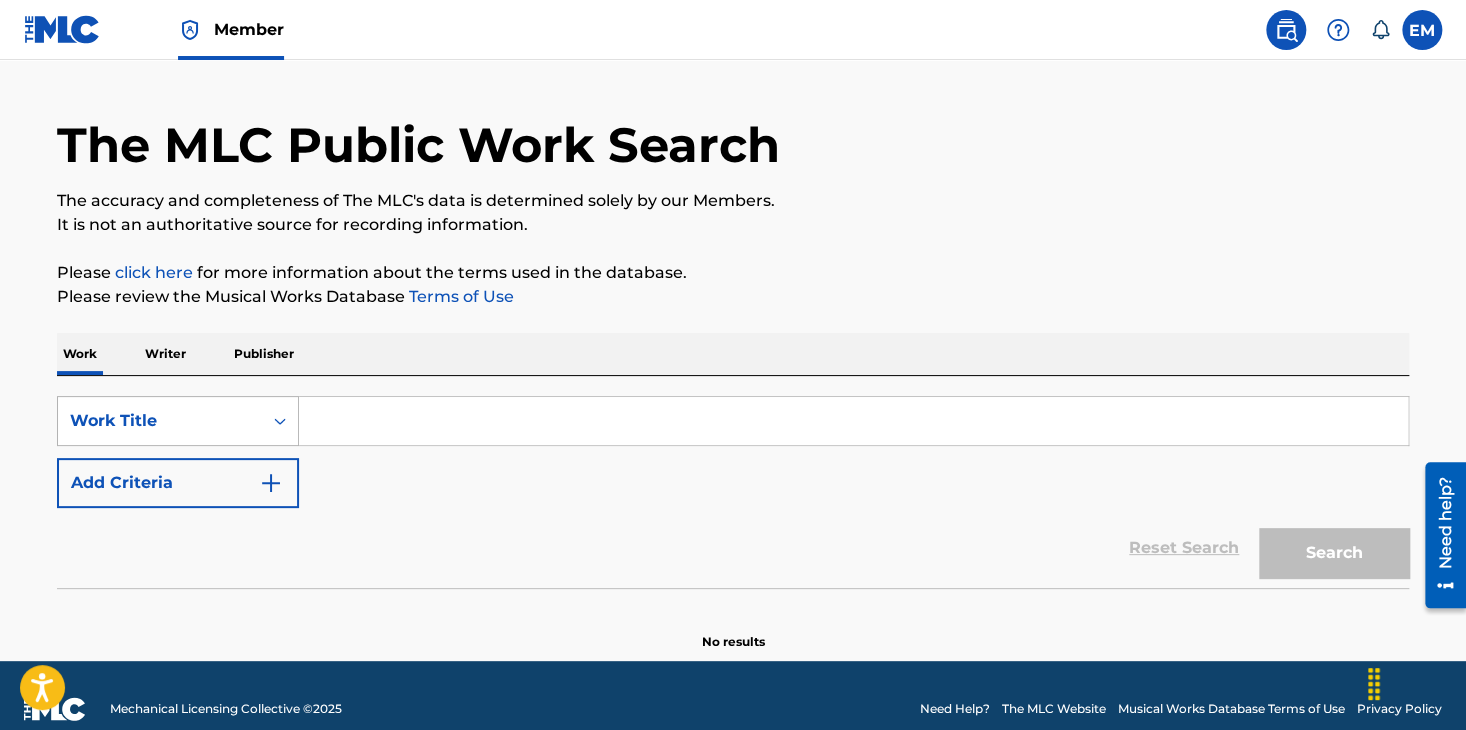 click on "Work Title" at bounding box center (178, 421) 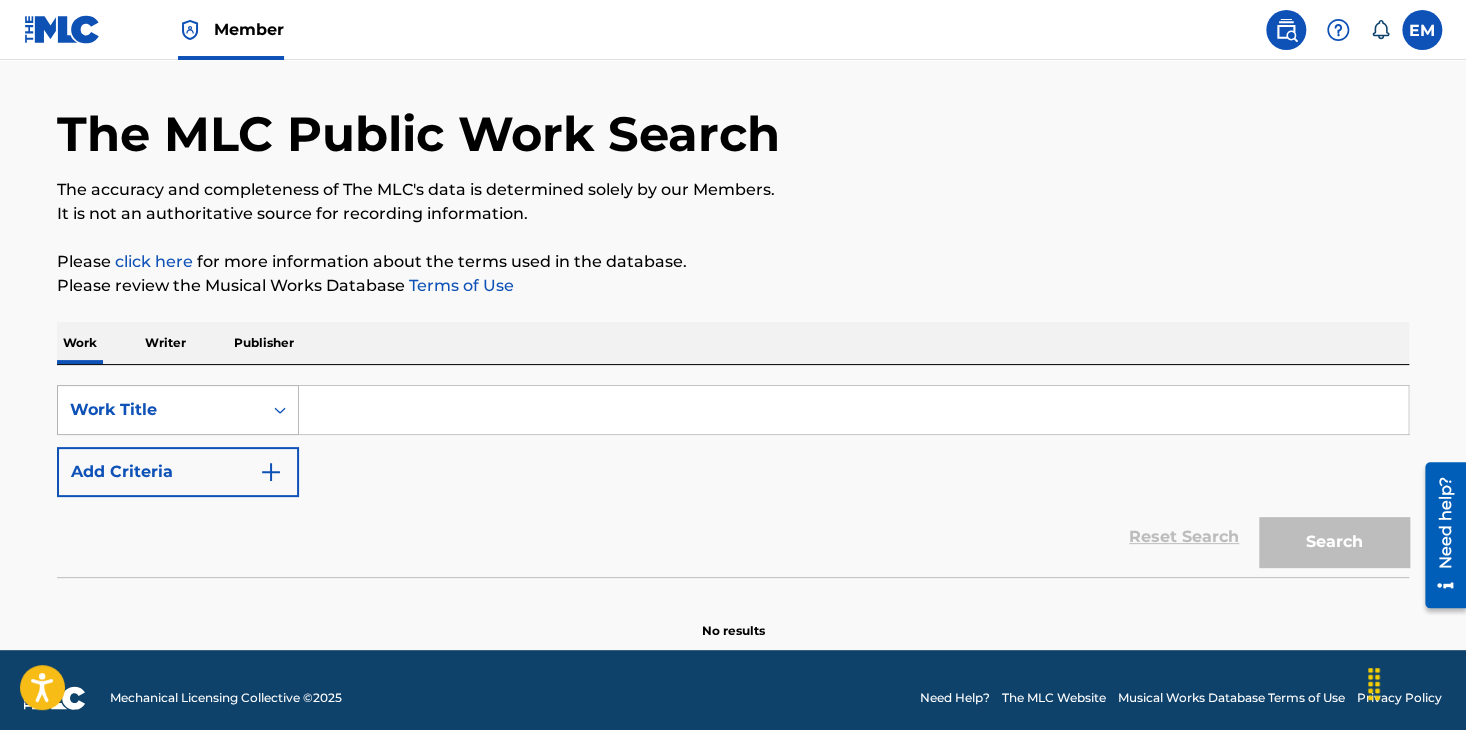 scroll, scrollTop: 65, scrollLeft: 0, axis: vertical 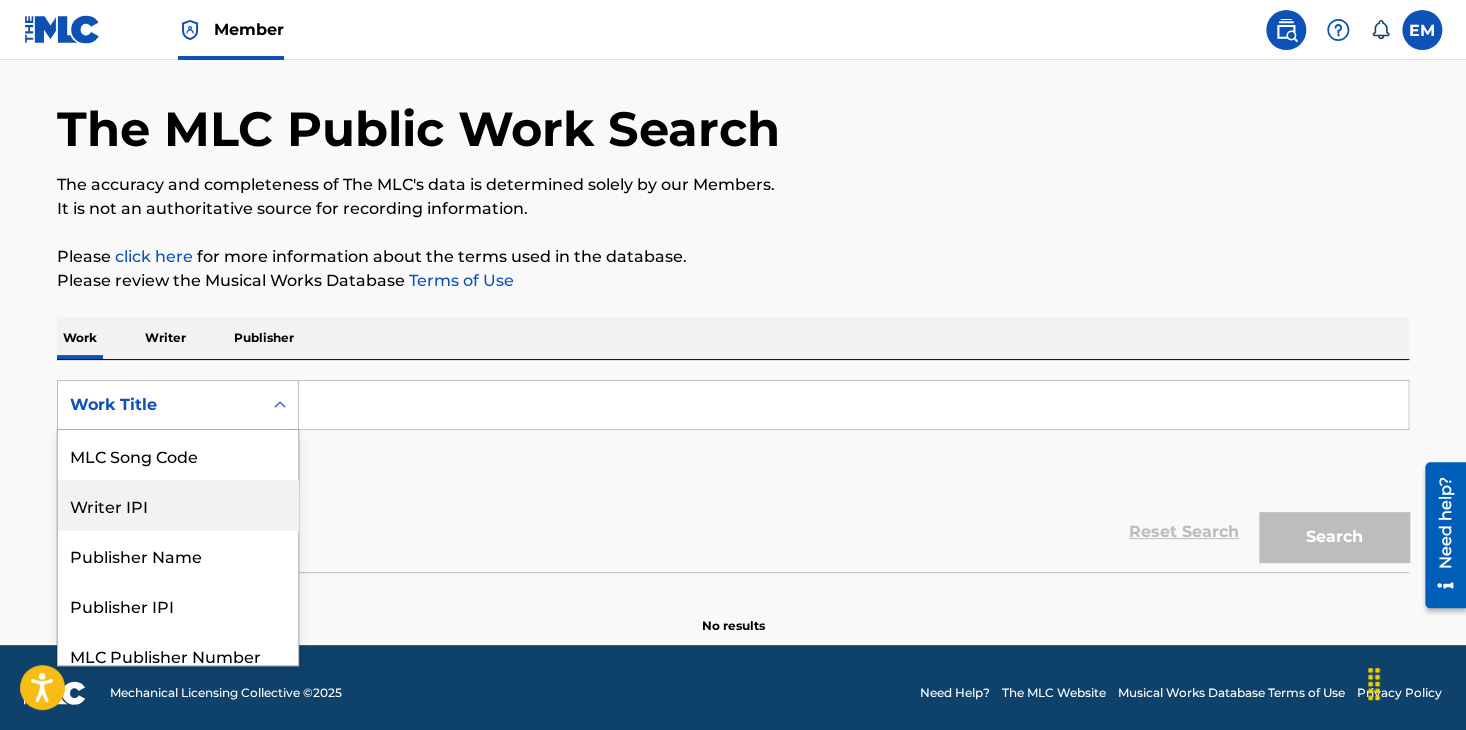 click on "MLC Song Code" at bounding box center [178, 455] 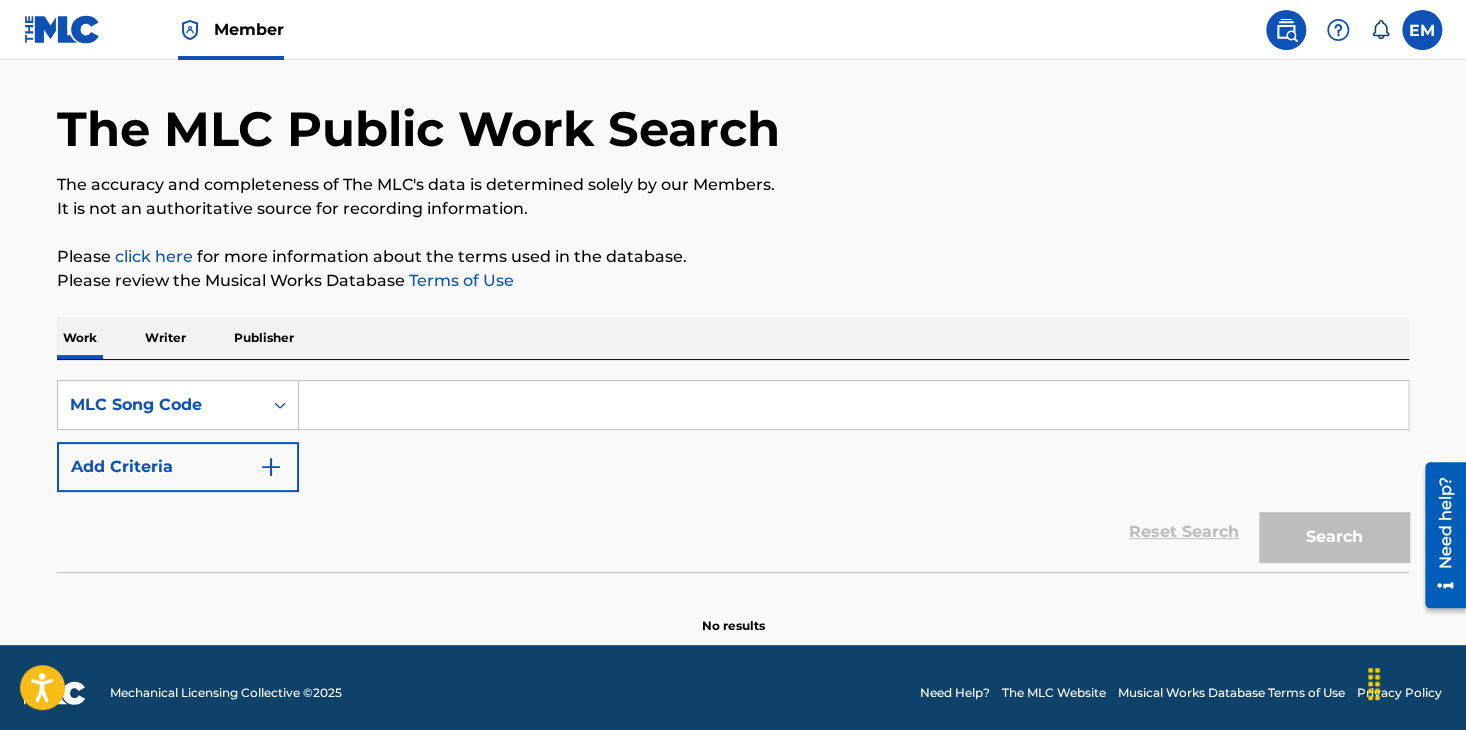 click at bounding box center [853, 405] 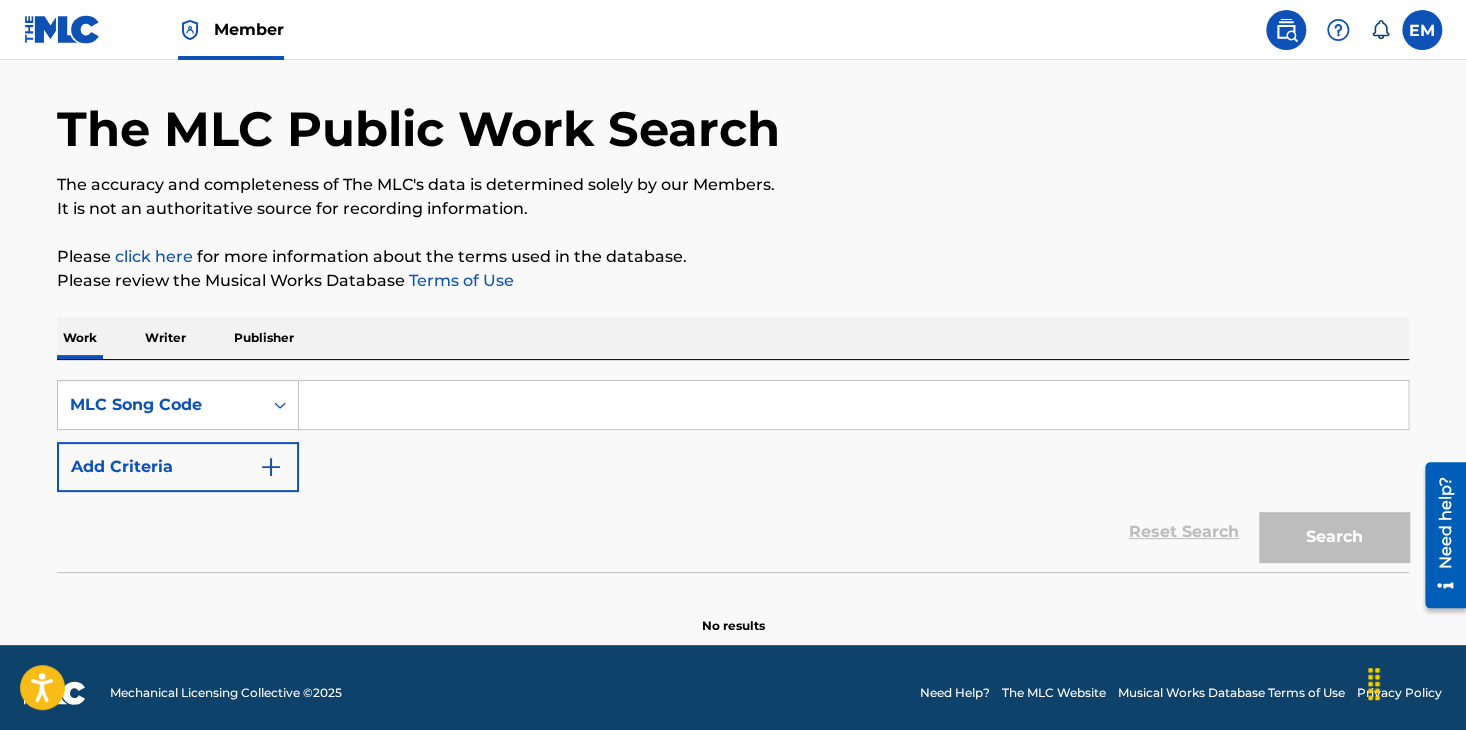 drag, startPoint x: 532, startPoint y: 411, endPoint x: 568, endPoint y: 396, distance: 39 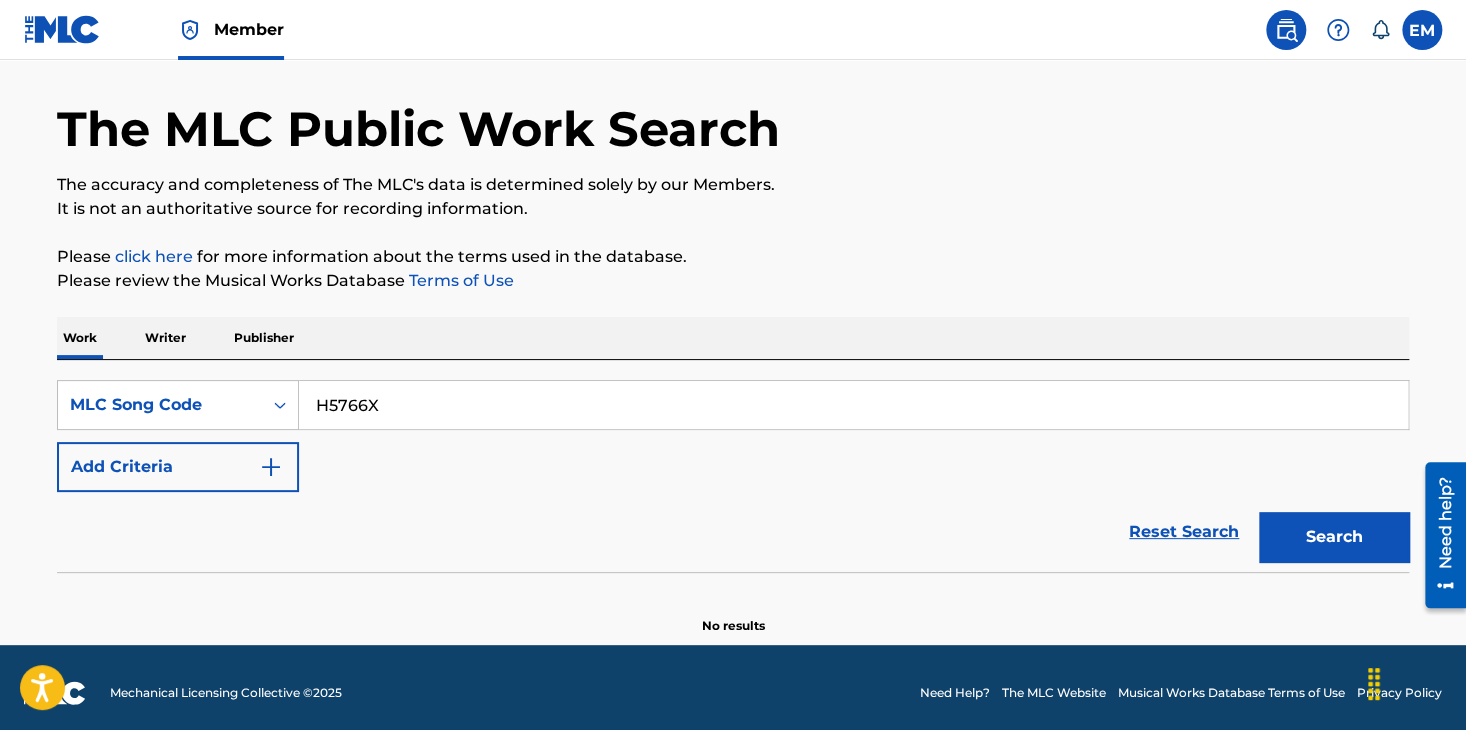 type on "H5766X" 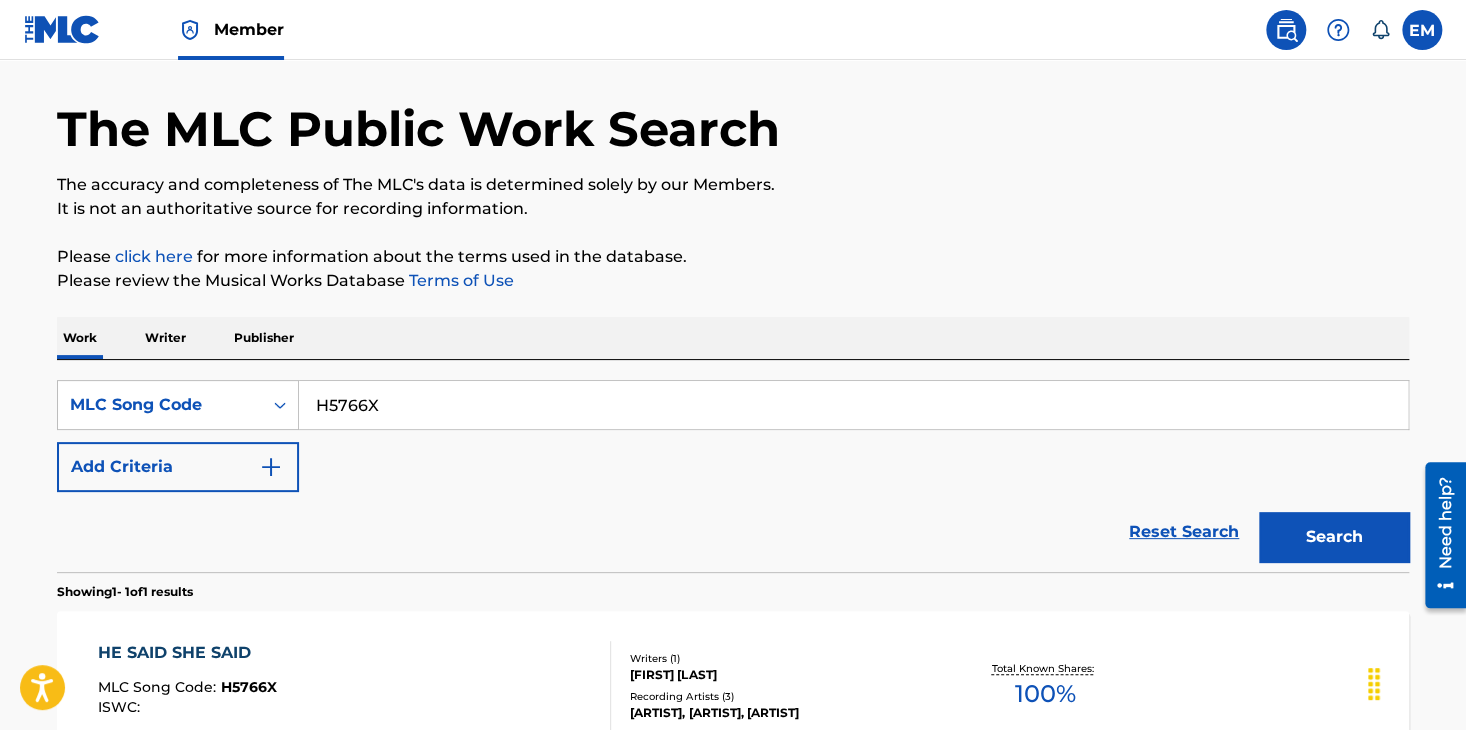 scroll, scrollTop: 265, scrollLeft: 0, axis: vertical 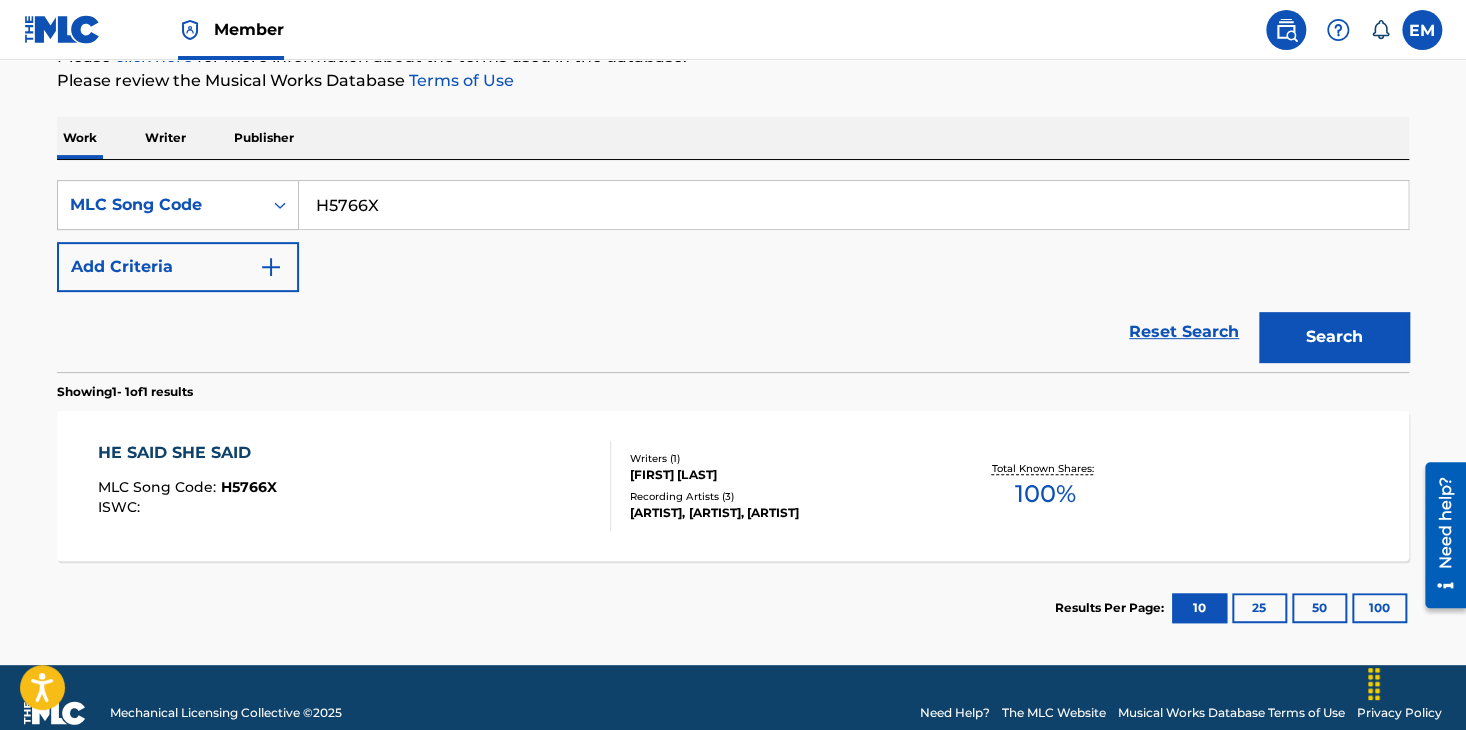 click on "HE SAID SHE SAID MLC Song Code : H5766X ISWC :" at bounding box center (355, 486) 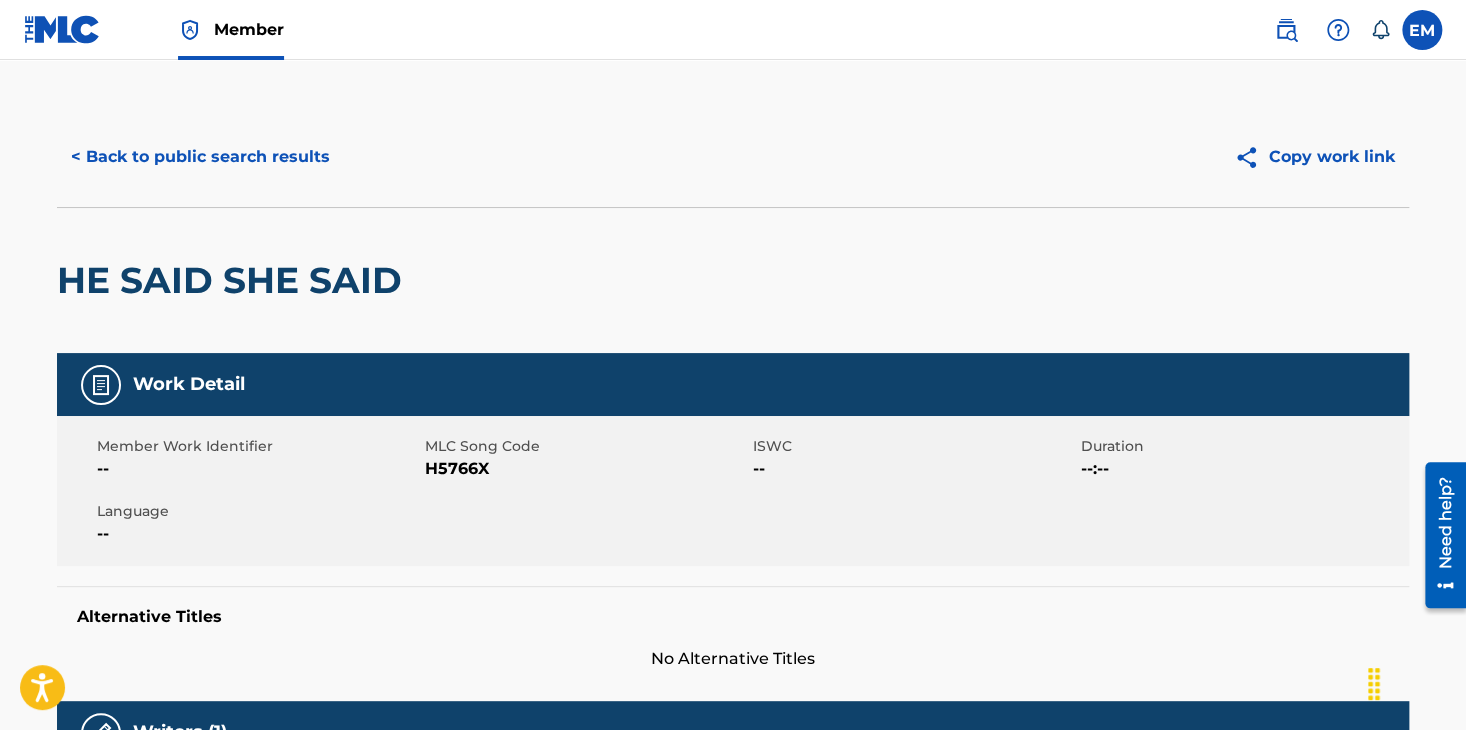 scroll, scrollTop: 0, scrollLeft: 0, axis: both 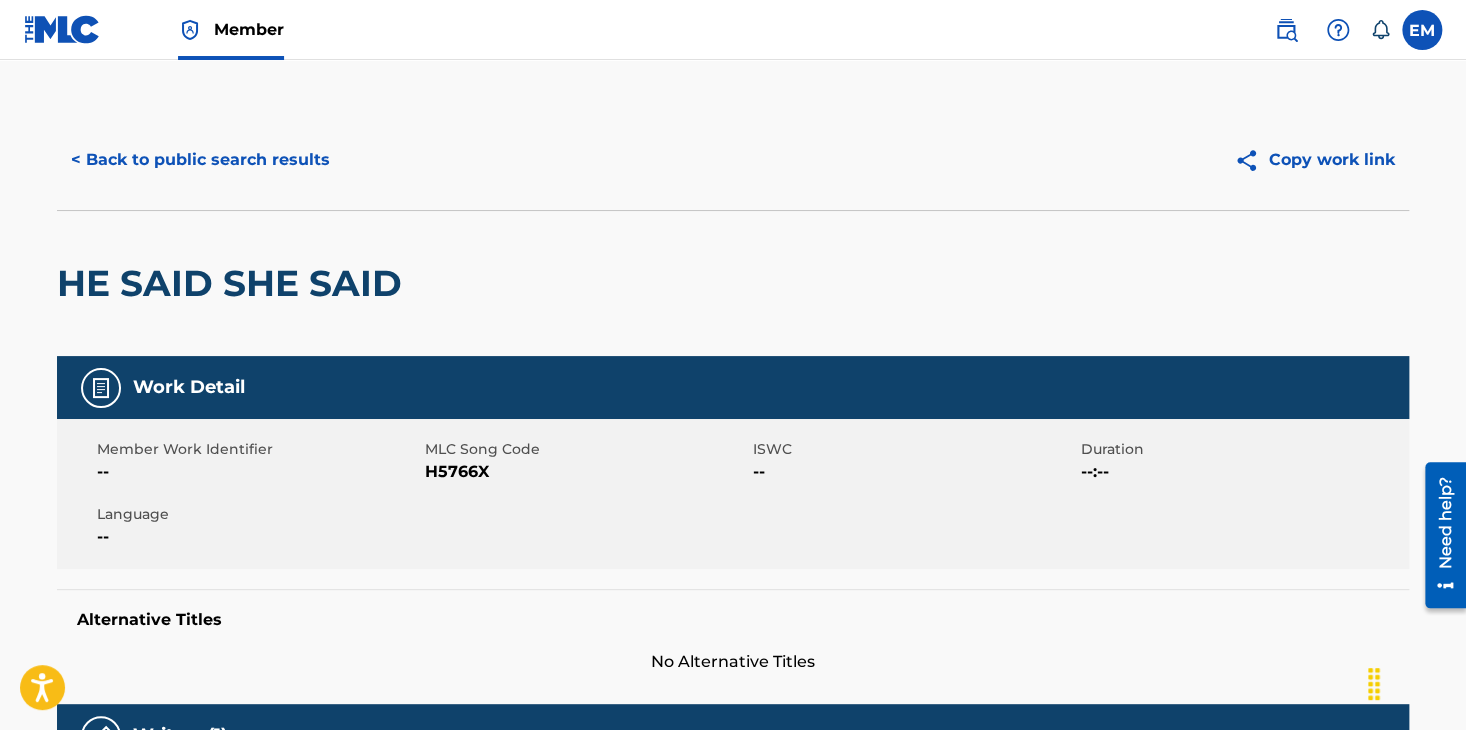 click on "< Back to public search results" at bounding box center [200, 160] 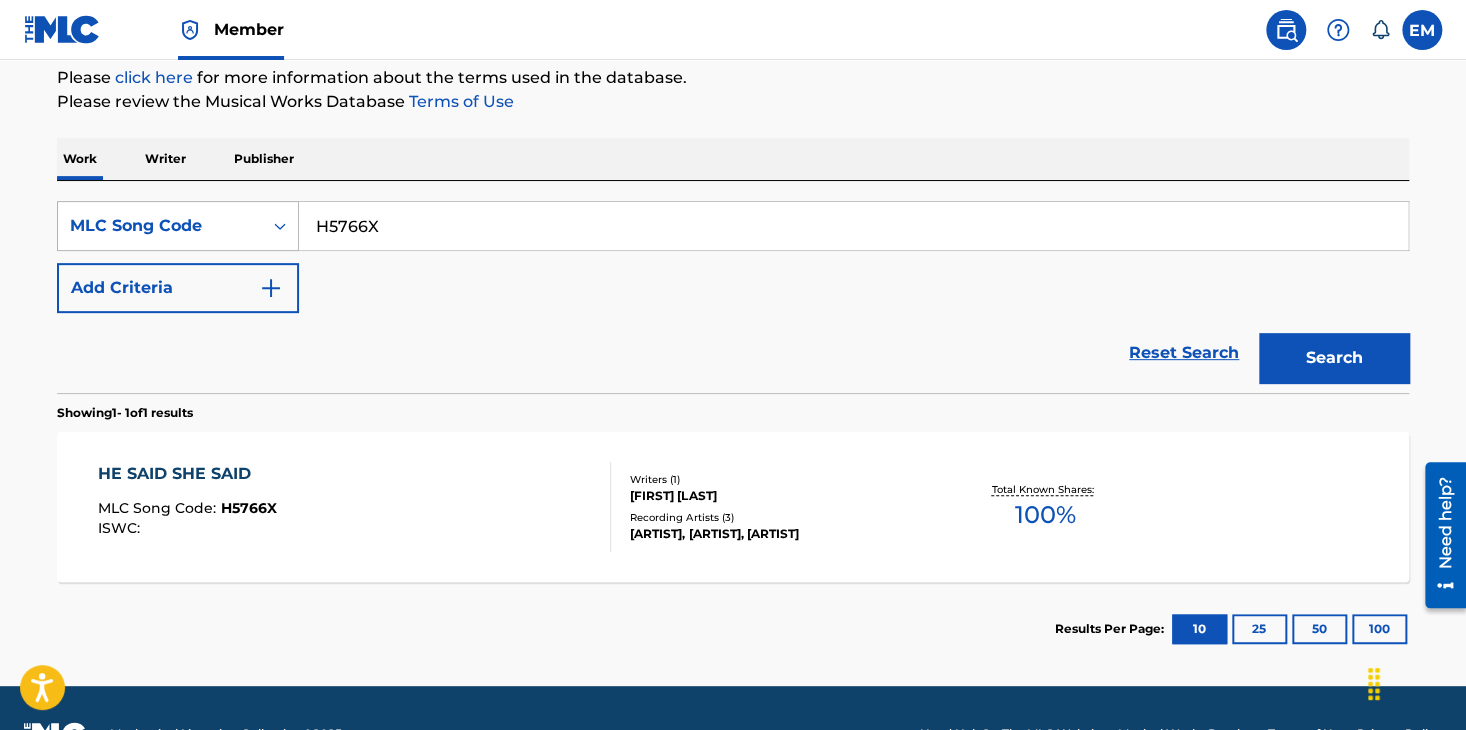 drag, startPoint x: 464, startPoint y: 241, endPoint x: 219, endPoint y: 212, distance: 246.71036 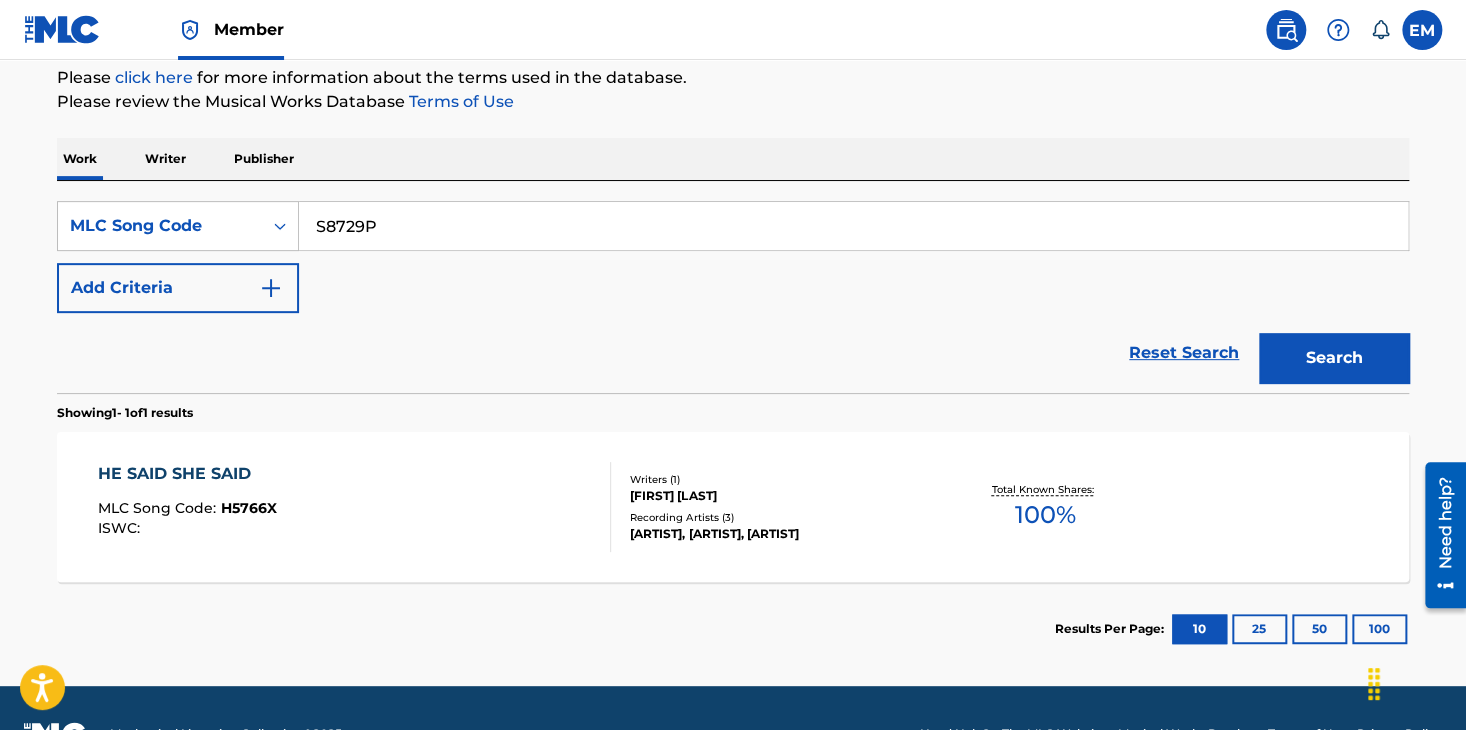 type on "S8729P" 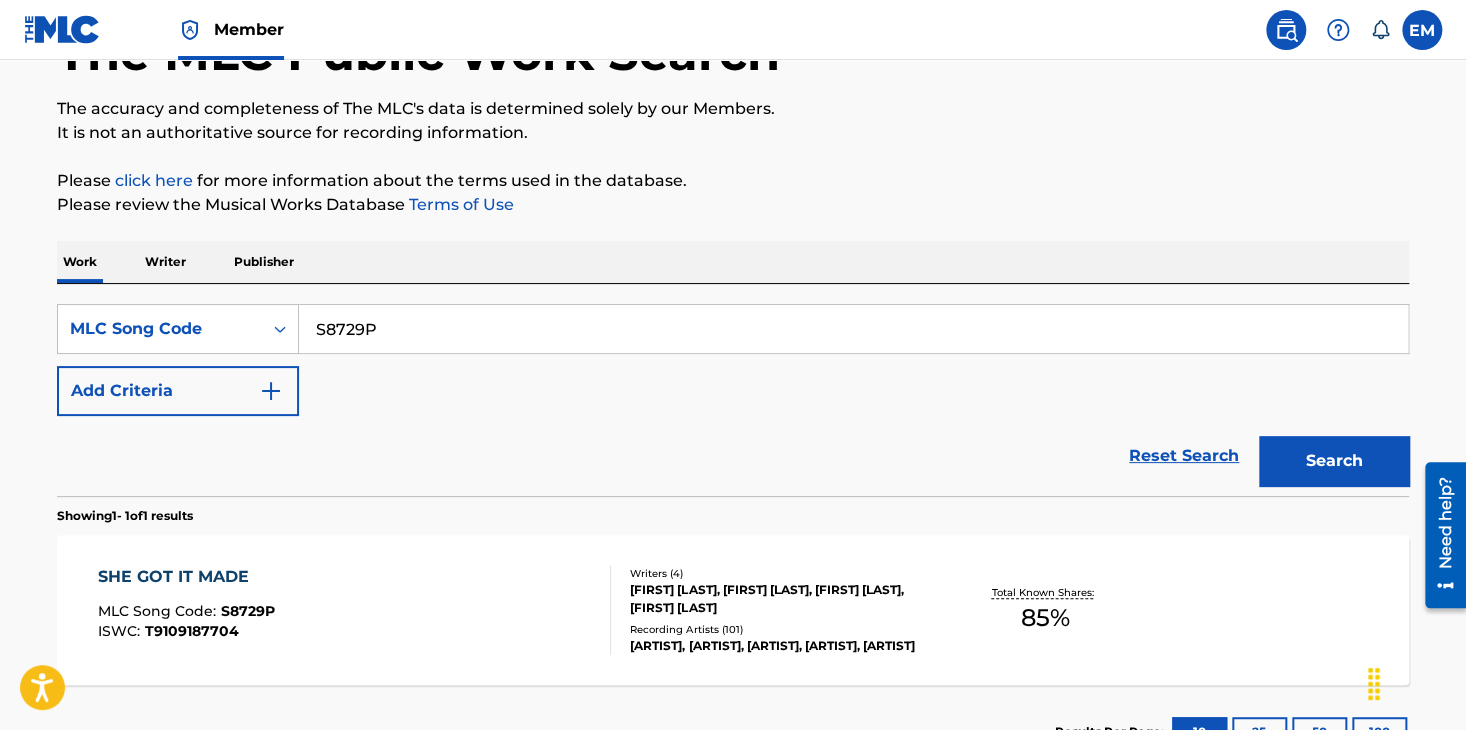 scroll, scrollTop: 244, scrollLeft: 0, axis: vertical 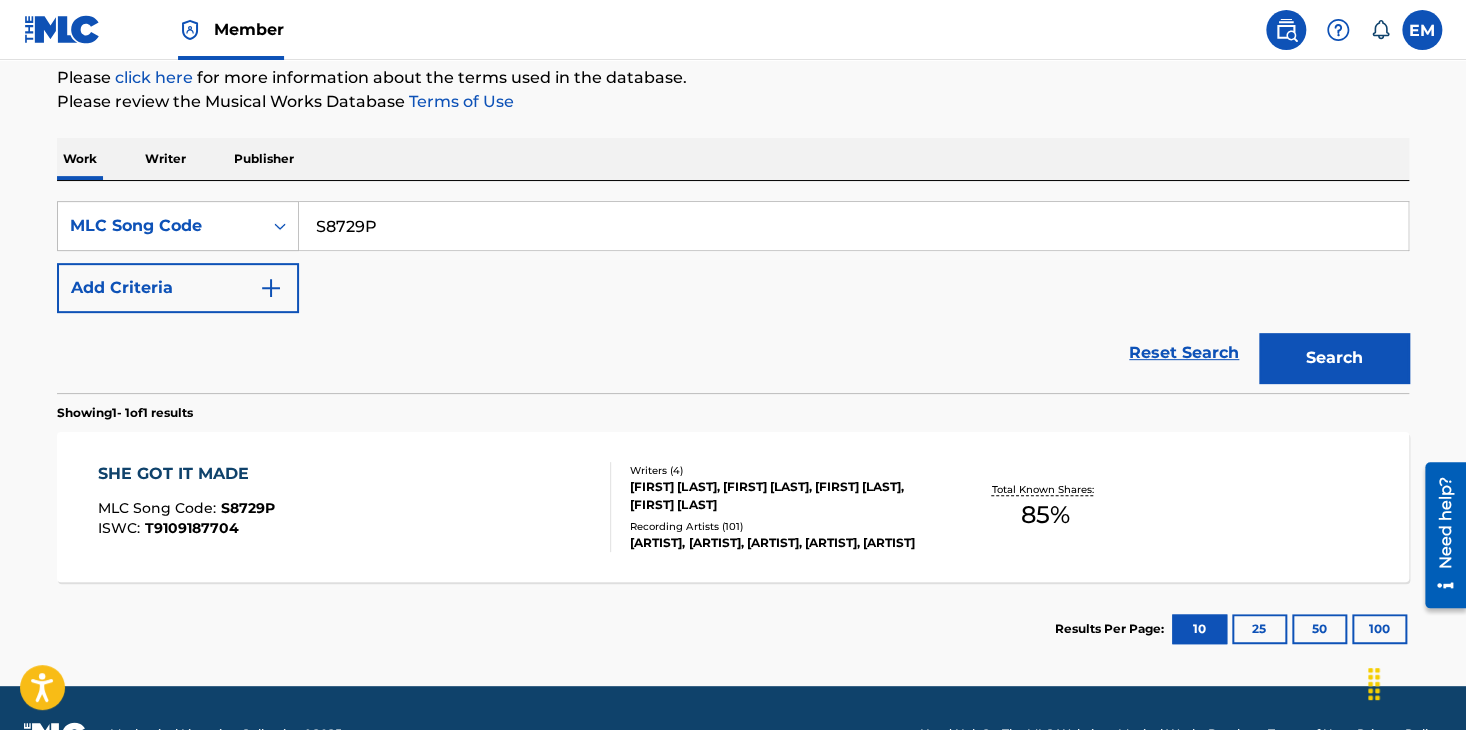 click on "SHE GOT IT MADE MLC Song Code : S8729P ISWC : T9109187704" at bounding box center (355, 507) 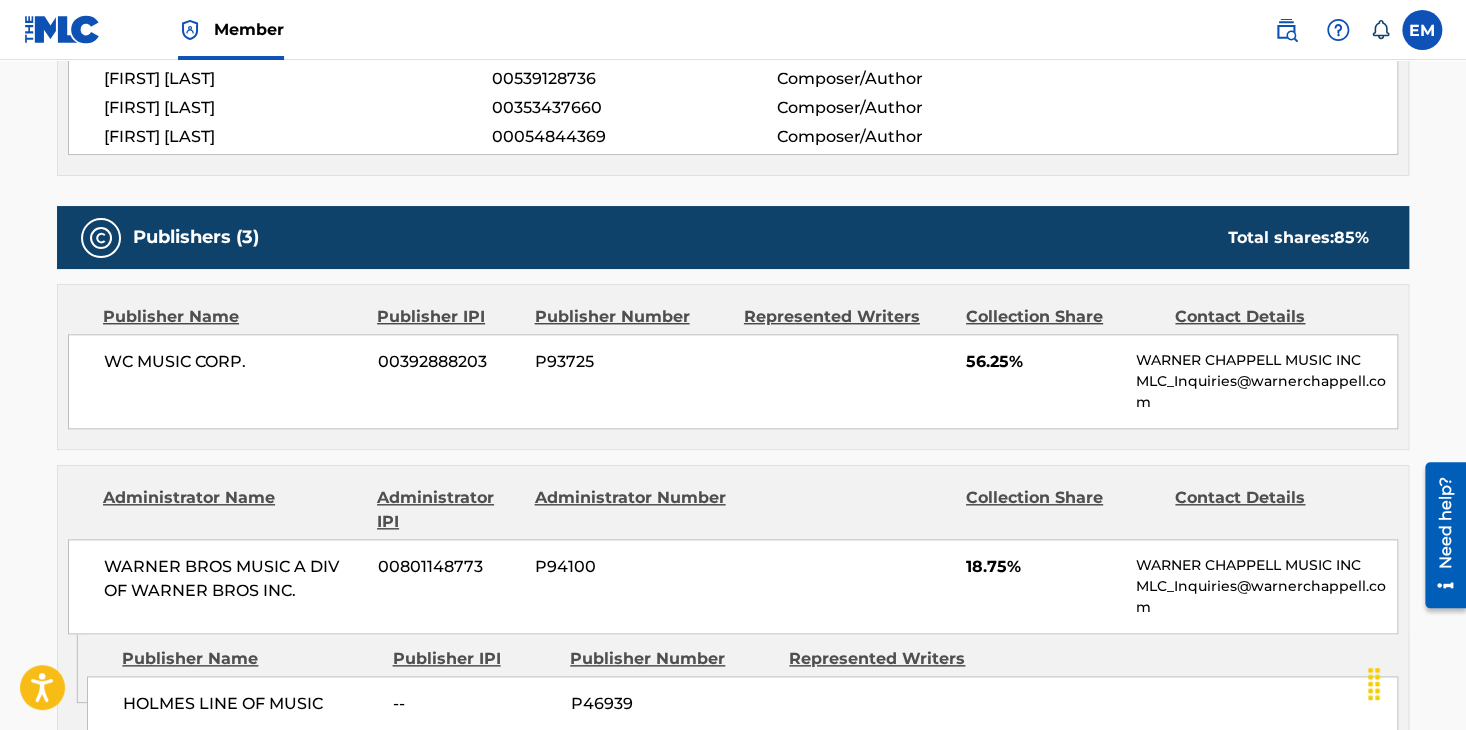 scroll, scrollTop: 1200, scrollLeft: 0, axis: vertical 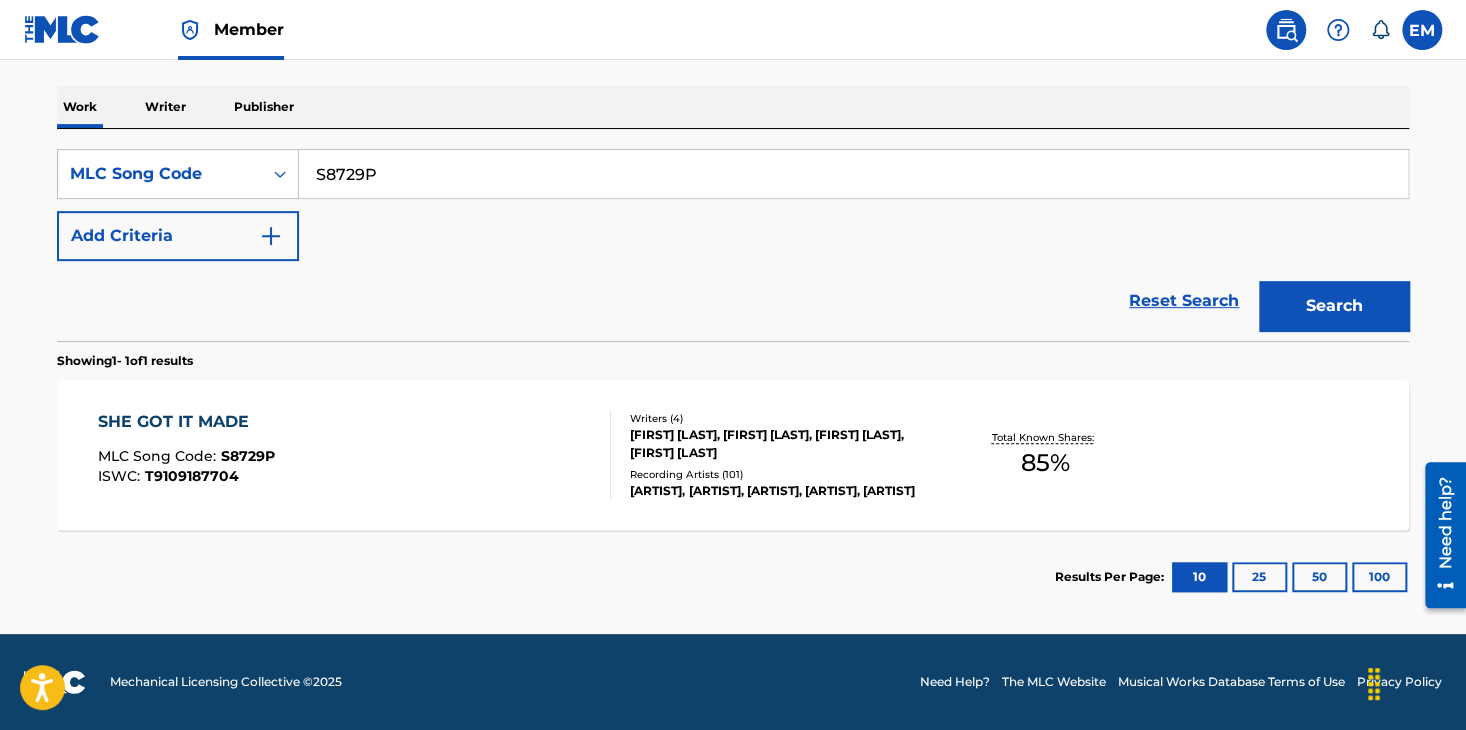 drag, startPoint x: 389, startPoint y: 157, endPoint x: 369, endPoint y: 157, distance: 20 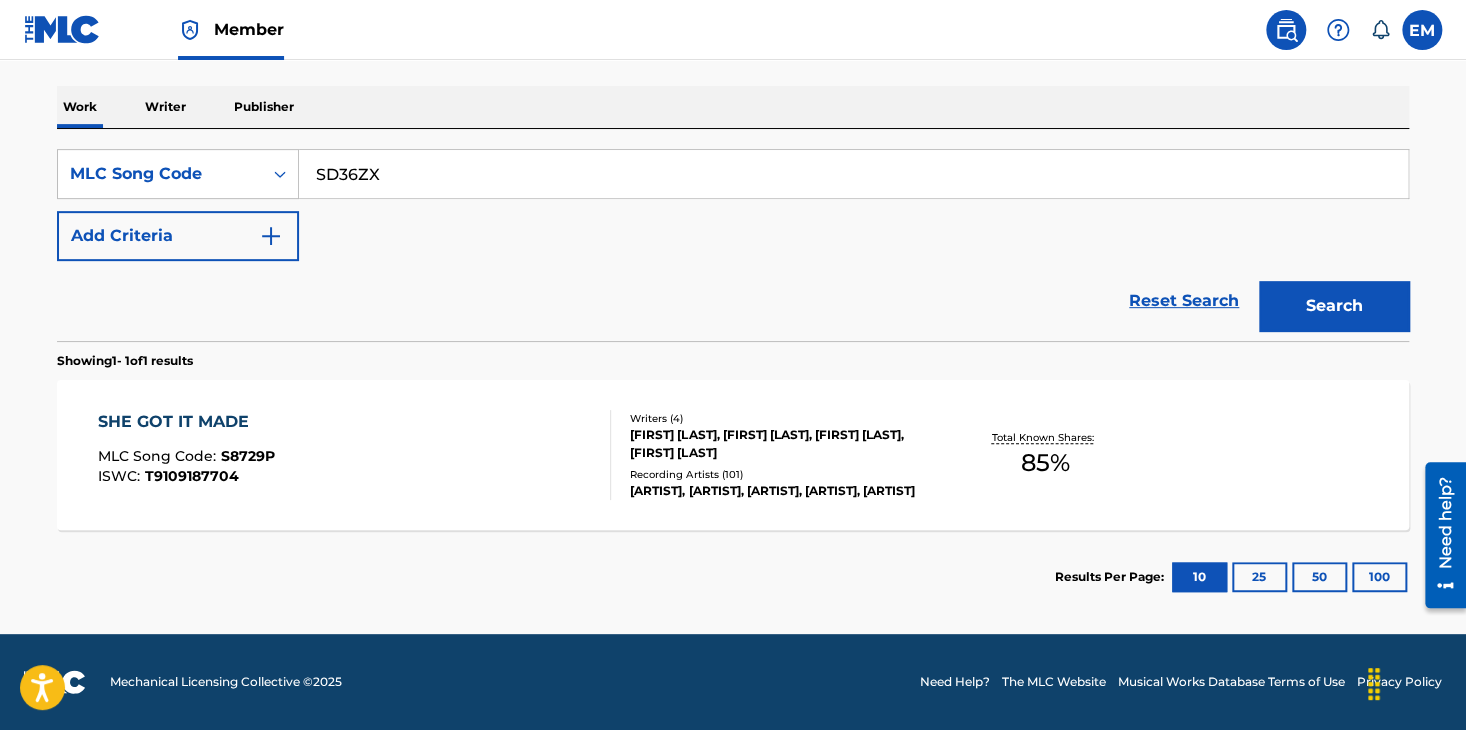type on "SD36ZX" 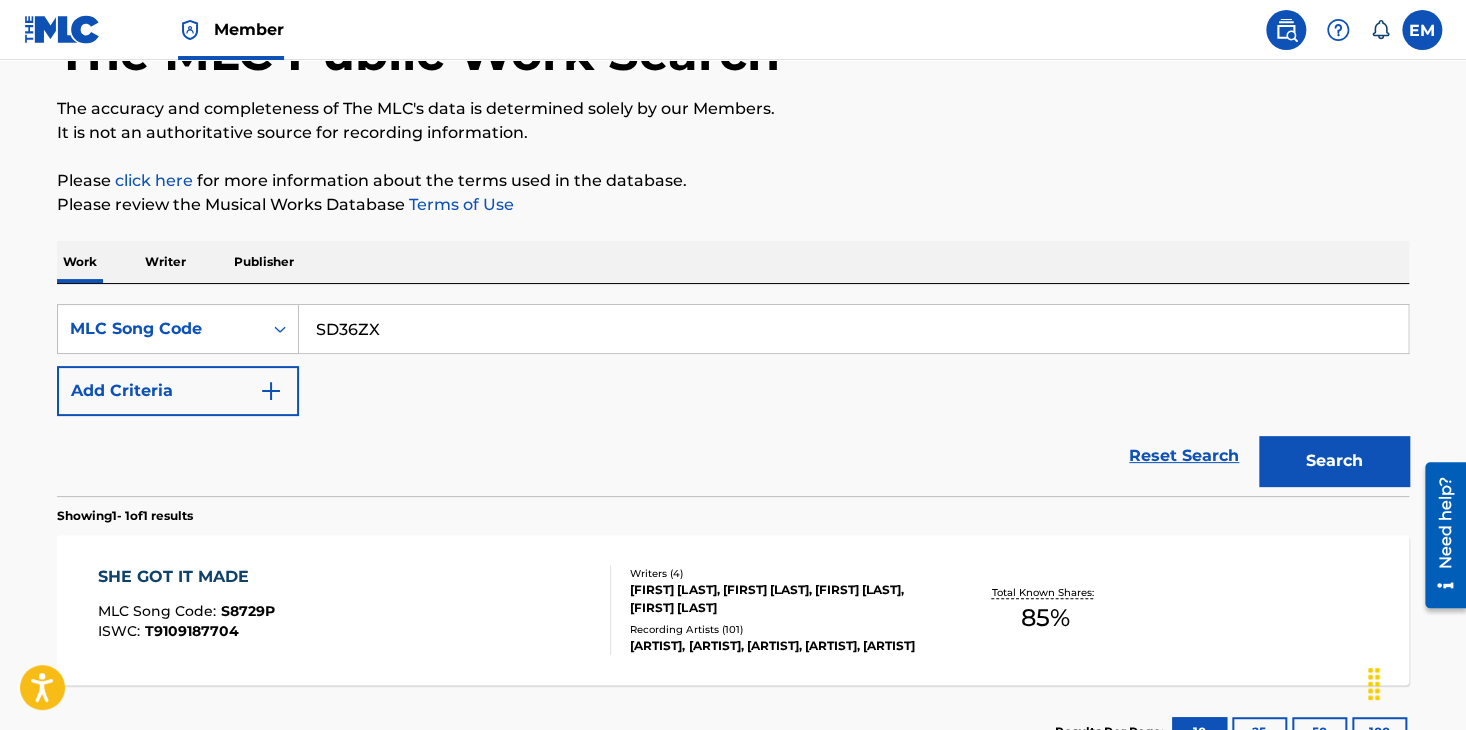 scroll, scrollTop: 296, scrollLeft: 0, axis: vertical 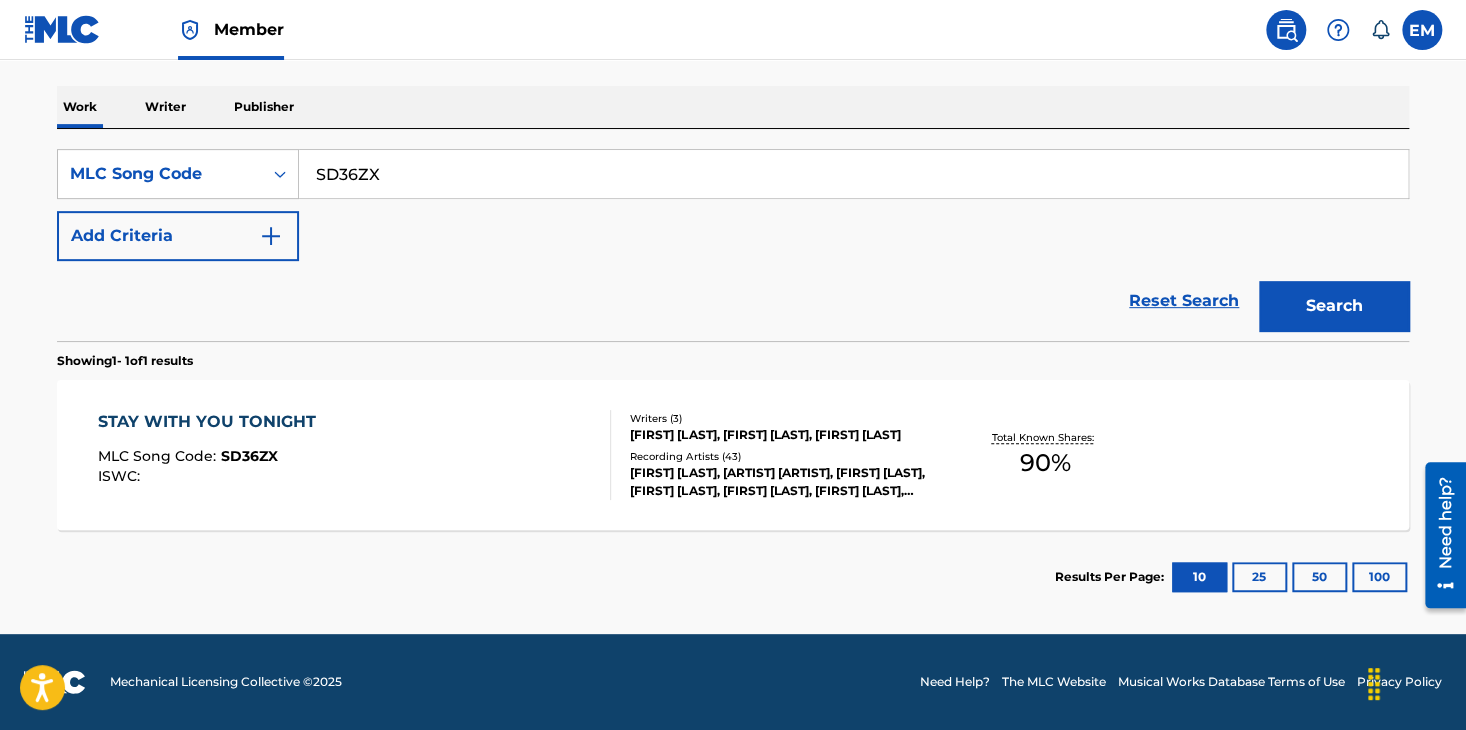 click on "STAY WITH YOU TONIGHT MLC Song Code : SD36ZX ISWC :" at bounding box center [355, 455] 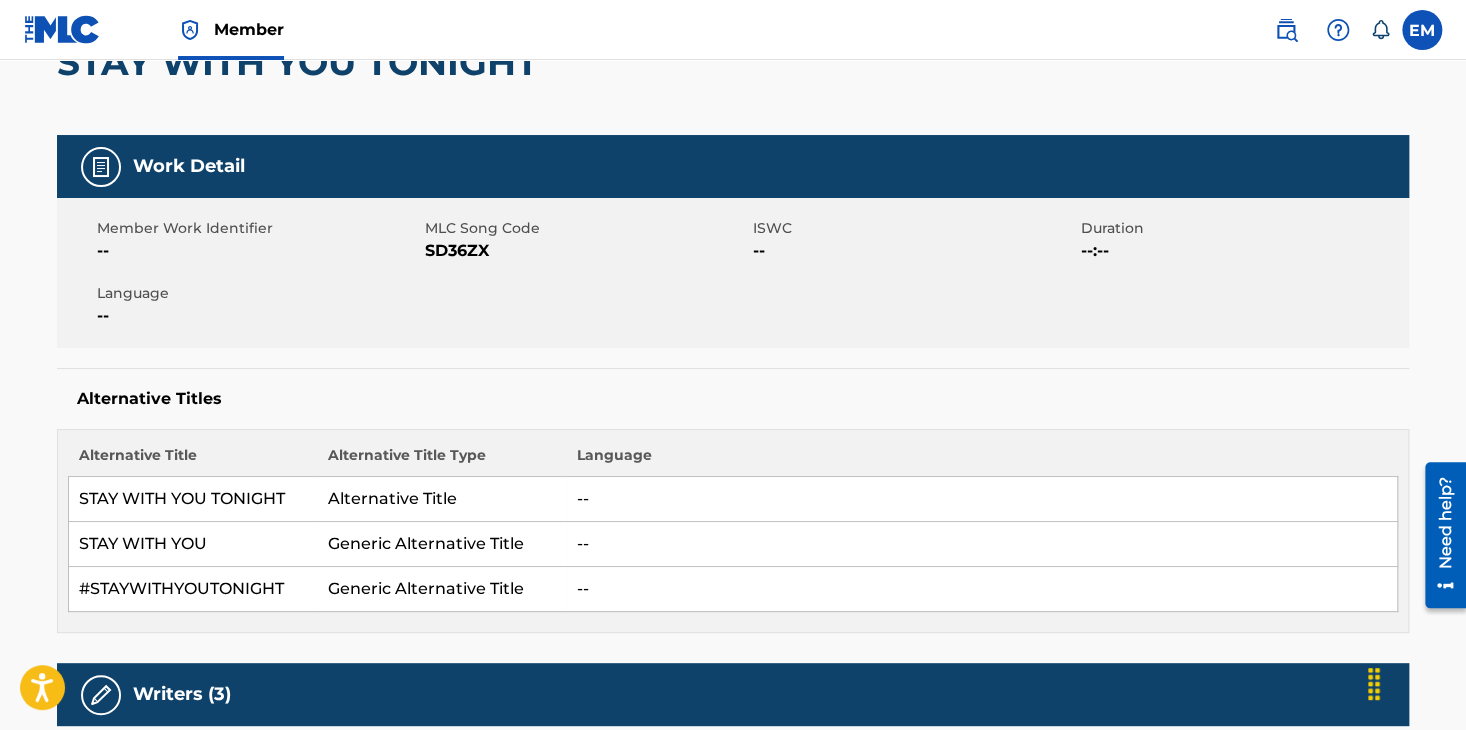 scroll, scrollTop: 100, scrollLeft: 0, axis: vertical 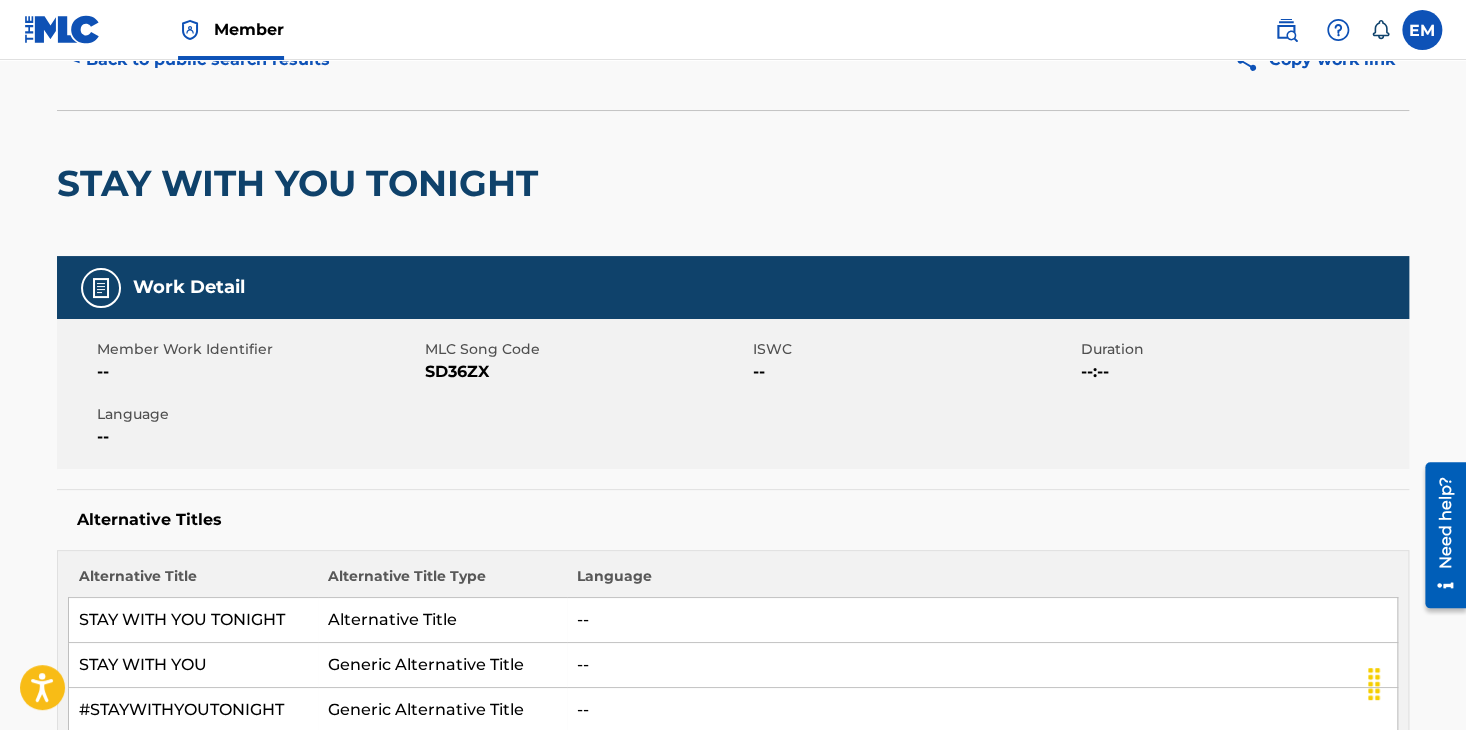click on "< Back to public search results" at bounding box center [200, 60] 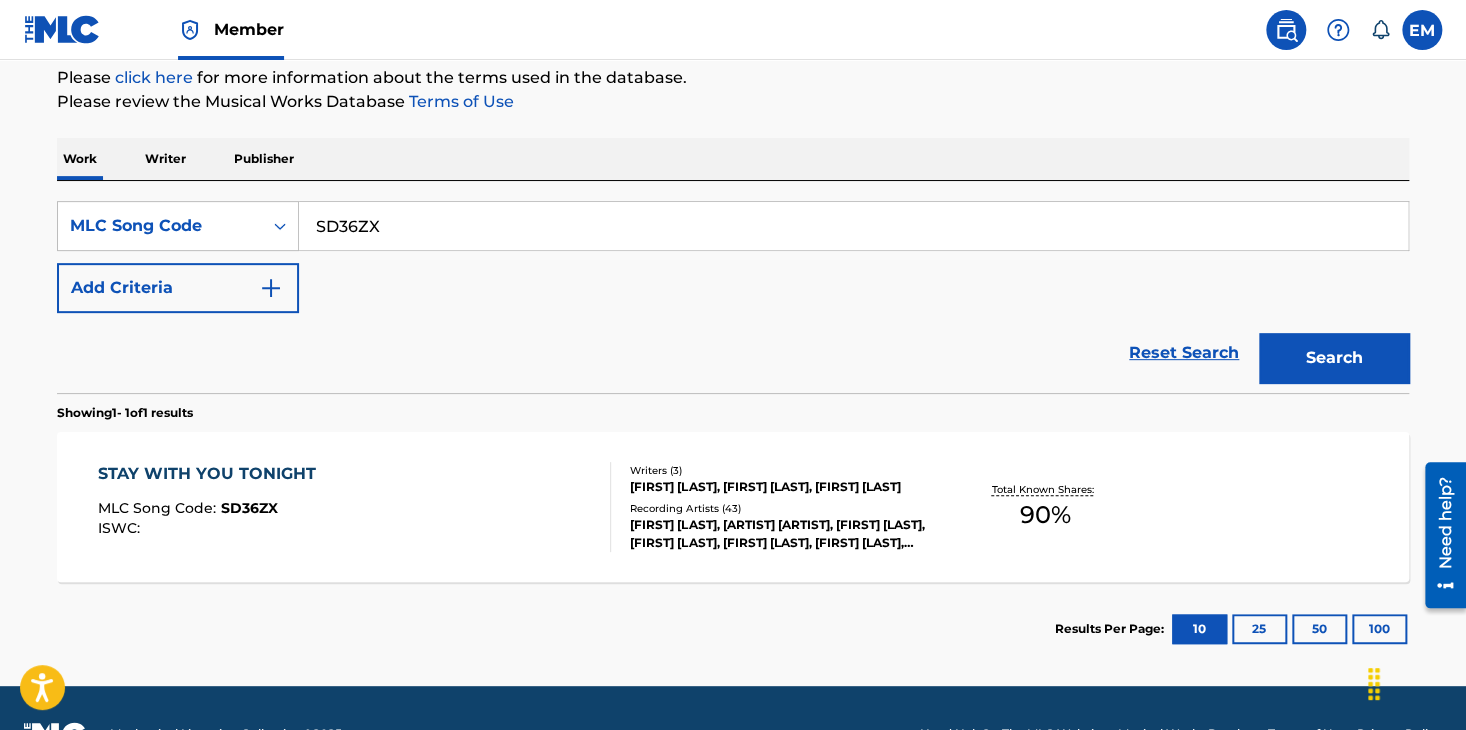 click on "STAY WITH YOU TONIGHT MLC Song Code : SD36ZX ISWC :" at bounding box center (355, 507) 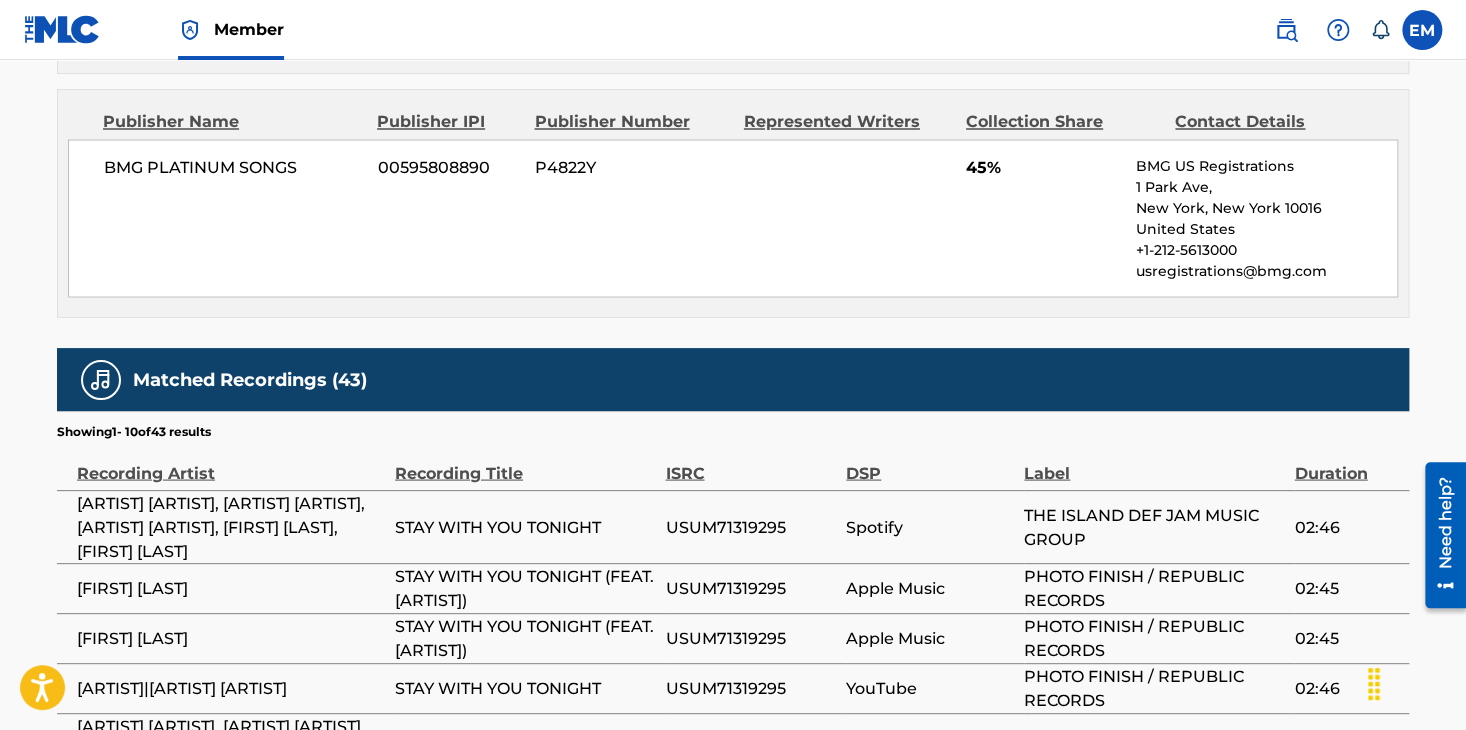 scroll, scrollTop: 1285, scrollLeft: 0, axis: vertical 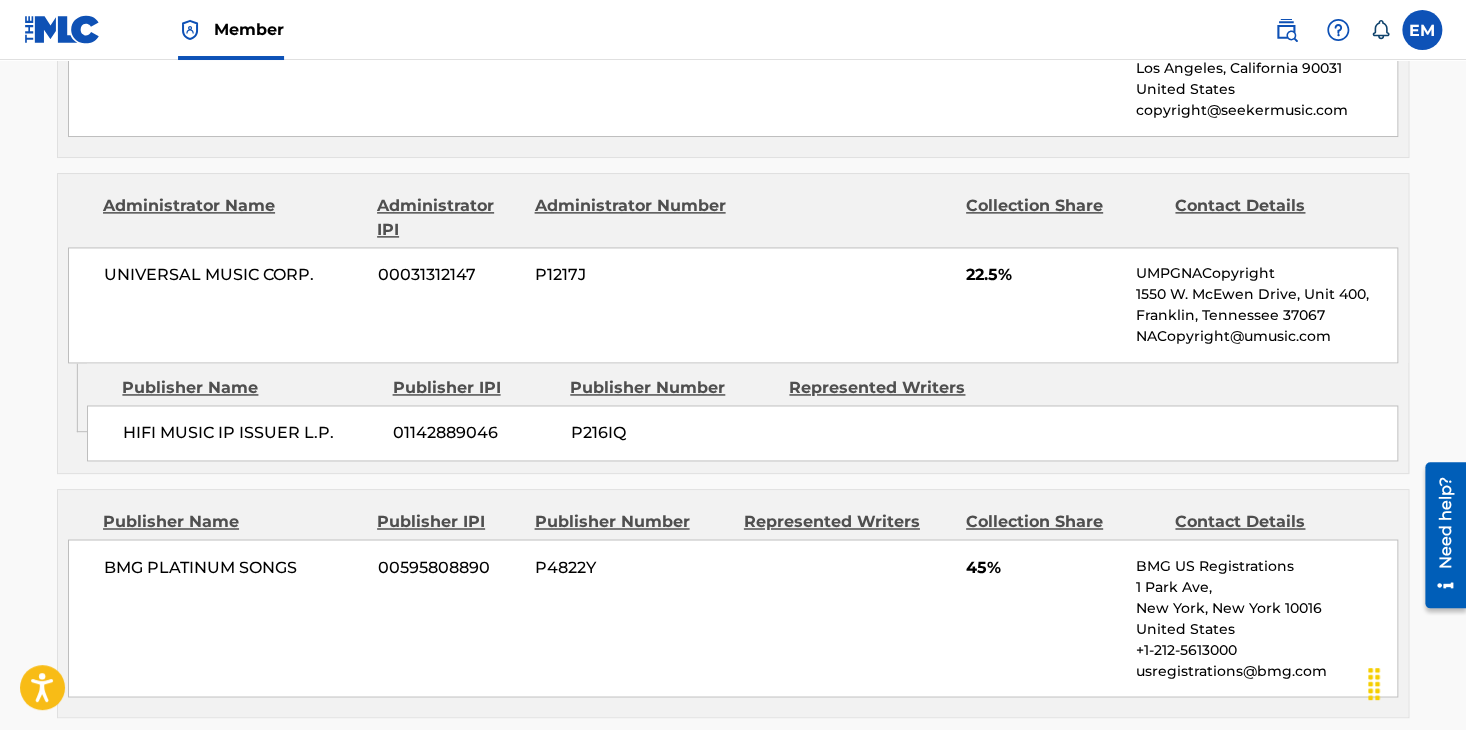click on "45%" at bounding box center [1043, 567] 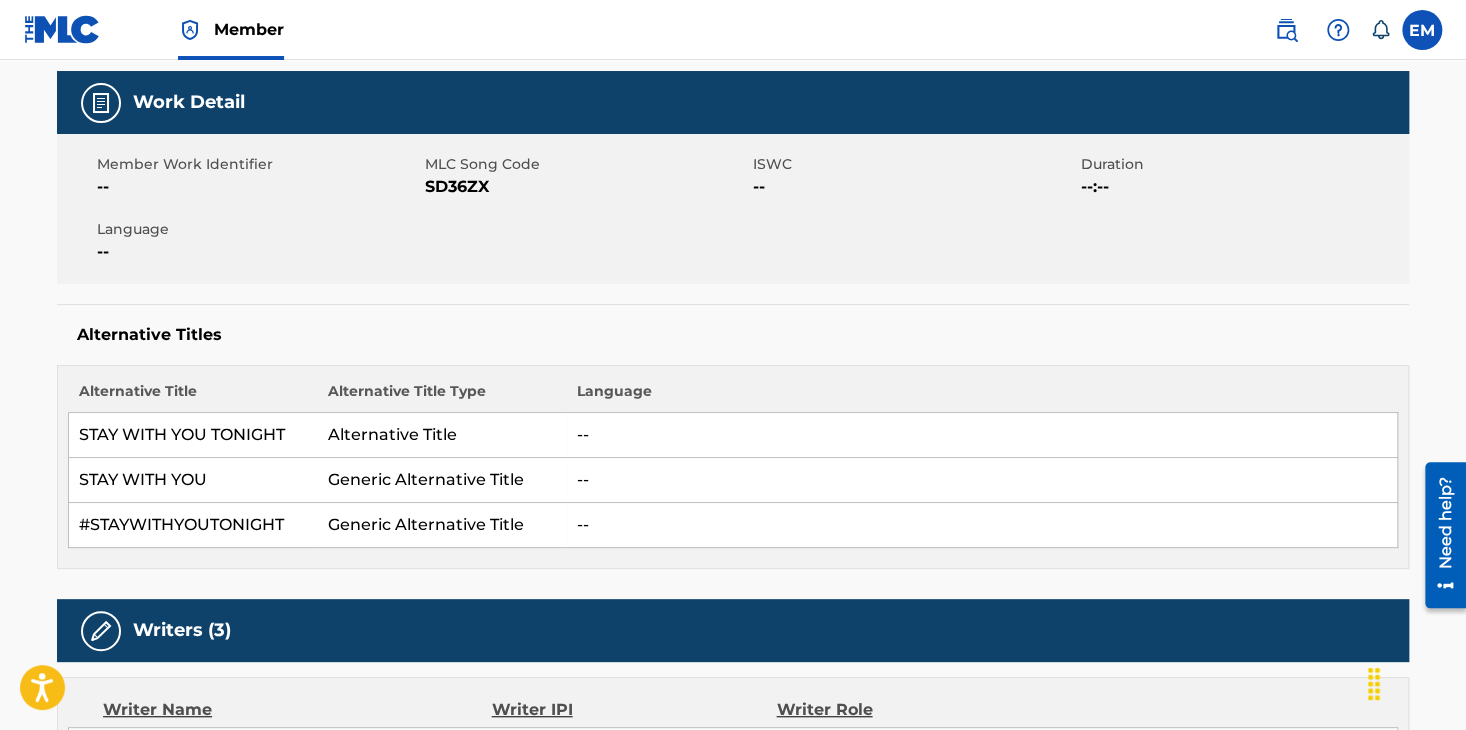 scroll, scrollTop: 0, scrollLeft: 0, axis: both 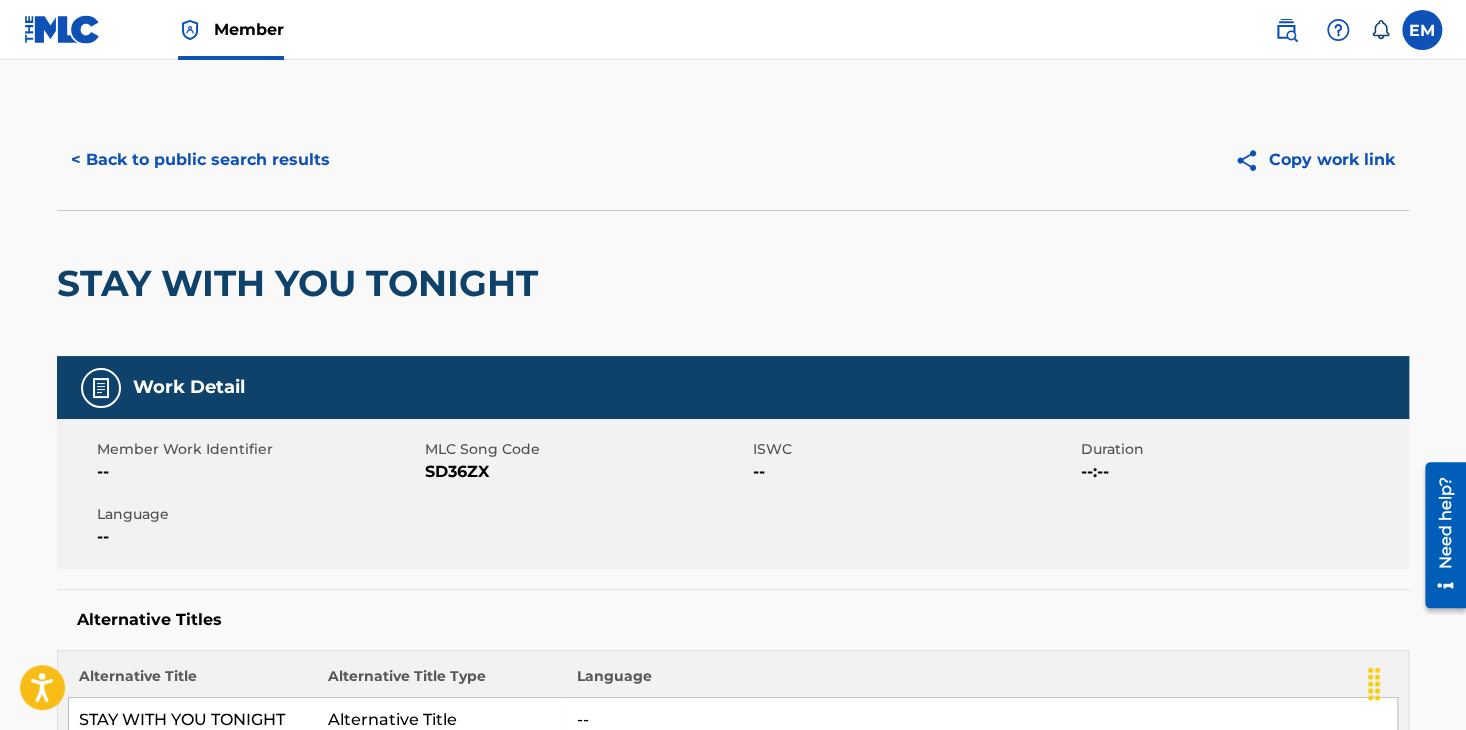 click on "< Back to public search results" at bounding box center [200, 160] 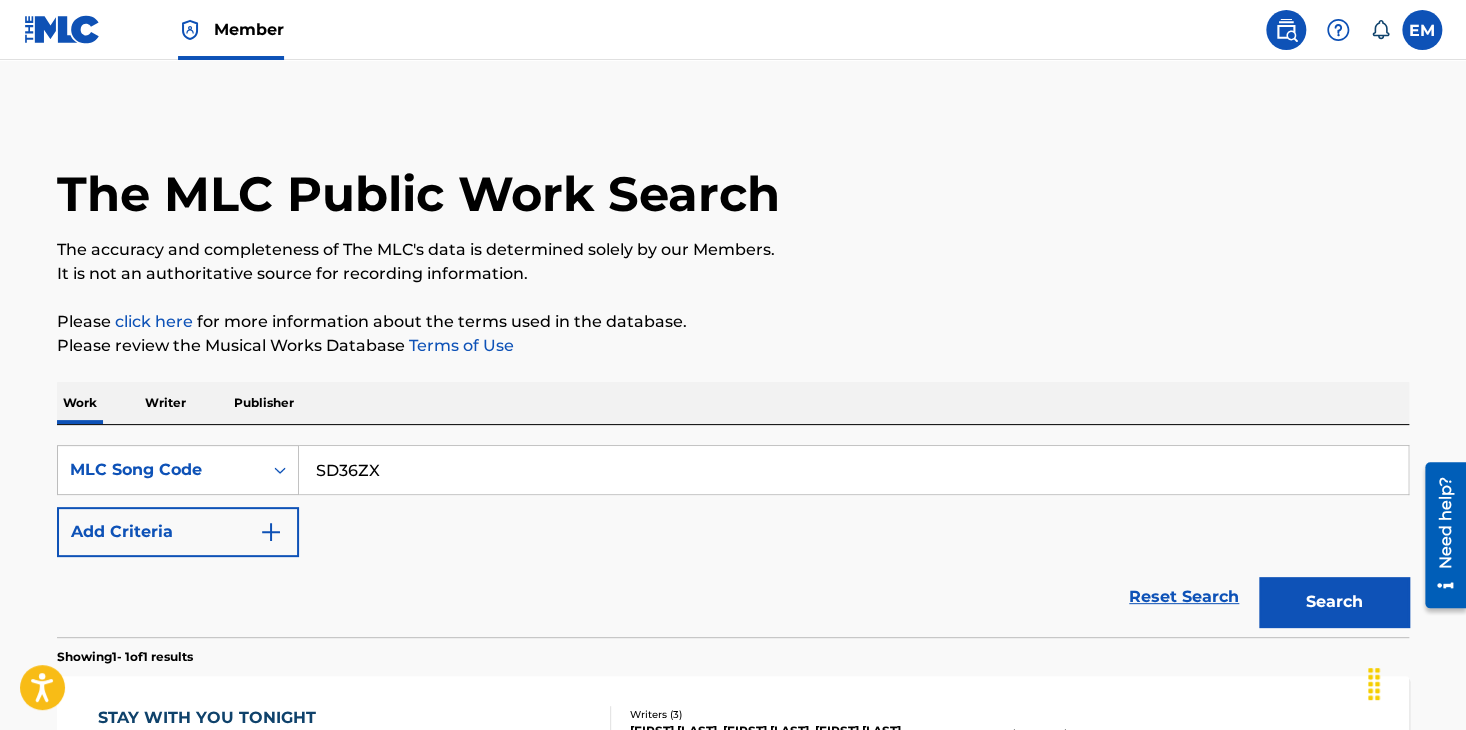 scroll, scrollTop: 244, scrollLeft: 0, axis: vertical 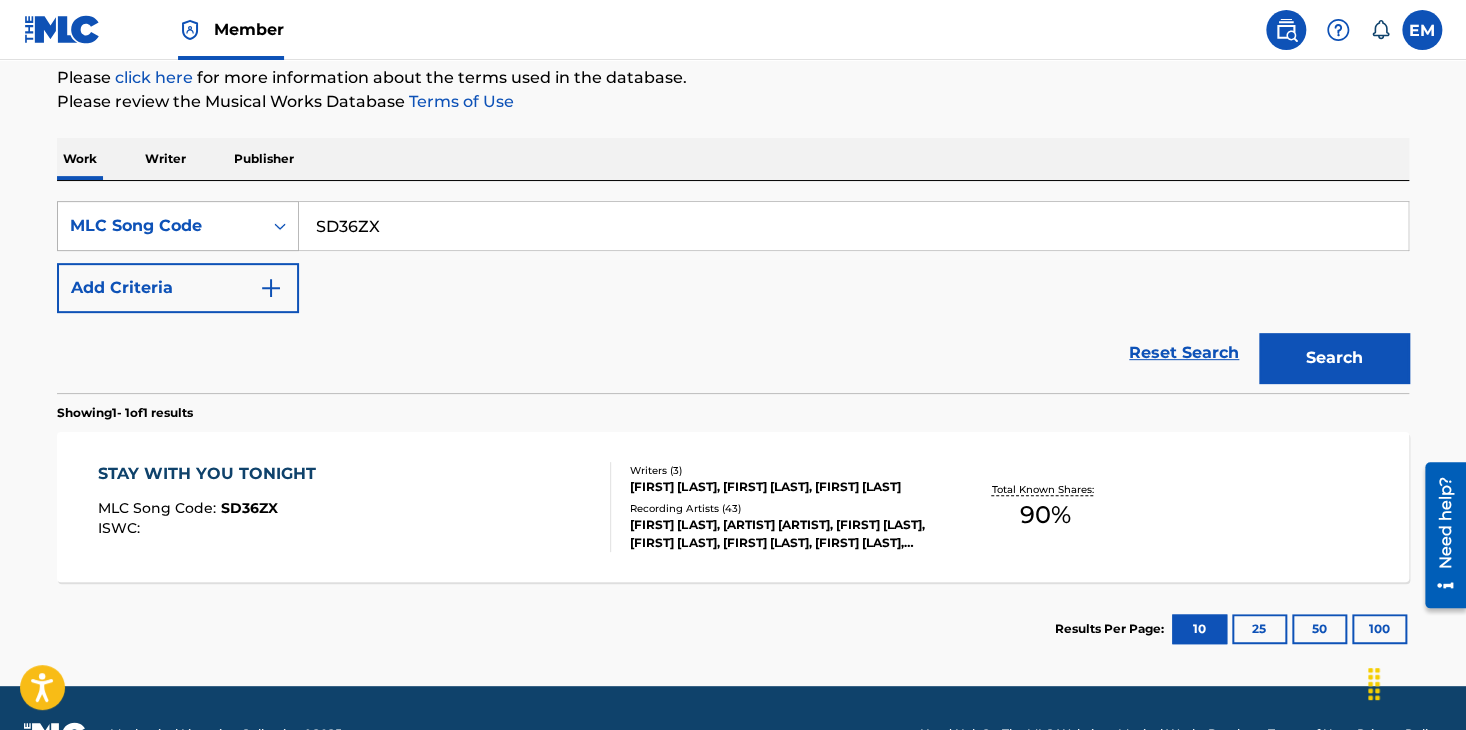 drag, startPoint x: 665, startPoint y: 224, endPoint x: 187, endPoint y: 211, distance: 478.17676 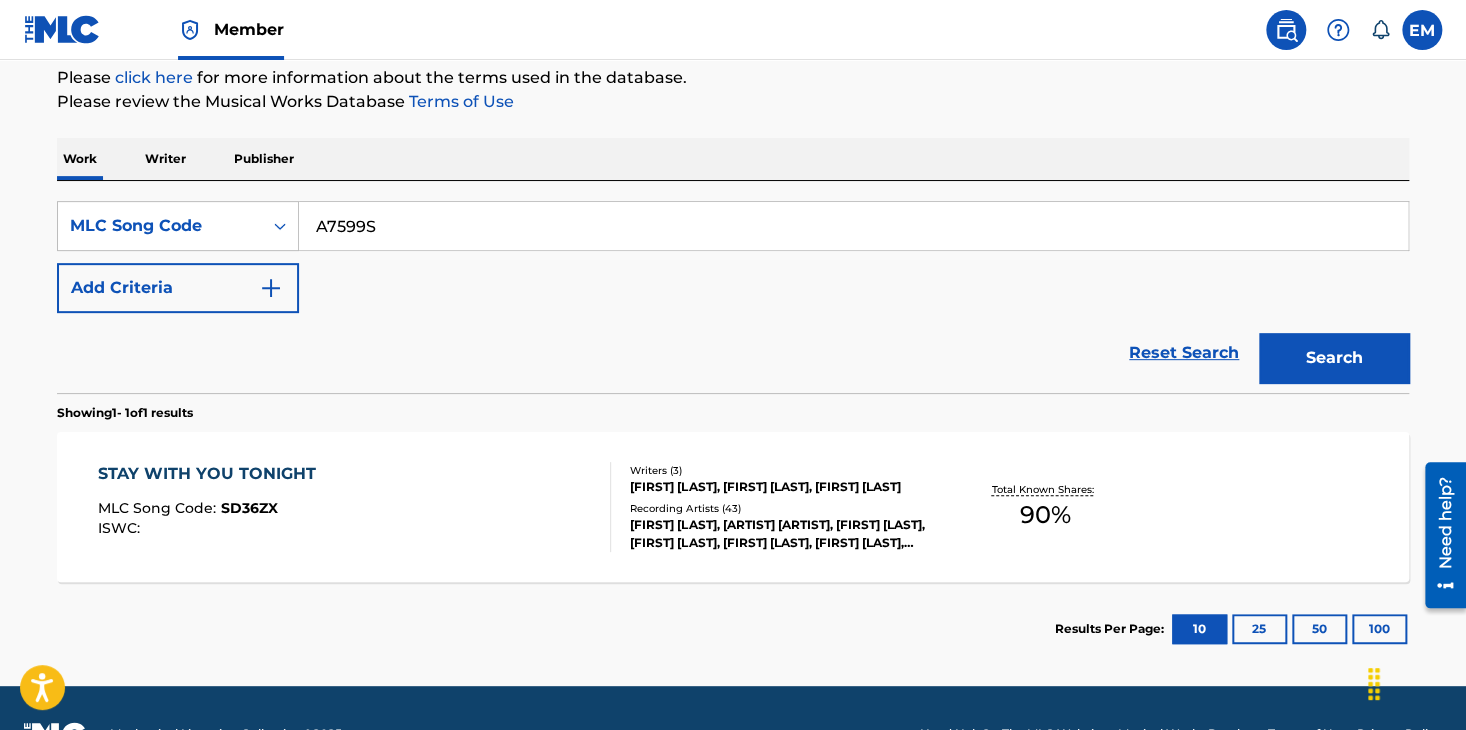 type on "A7599S" 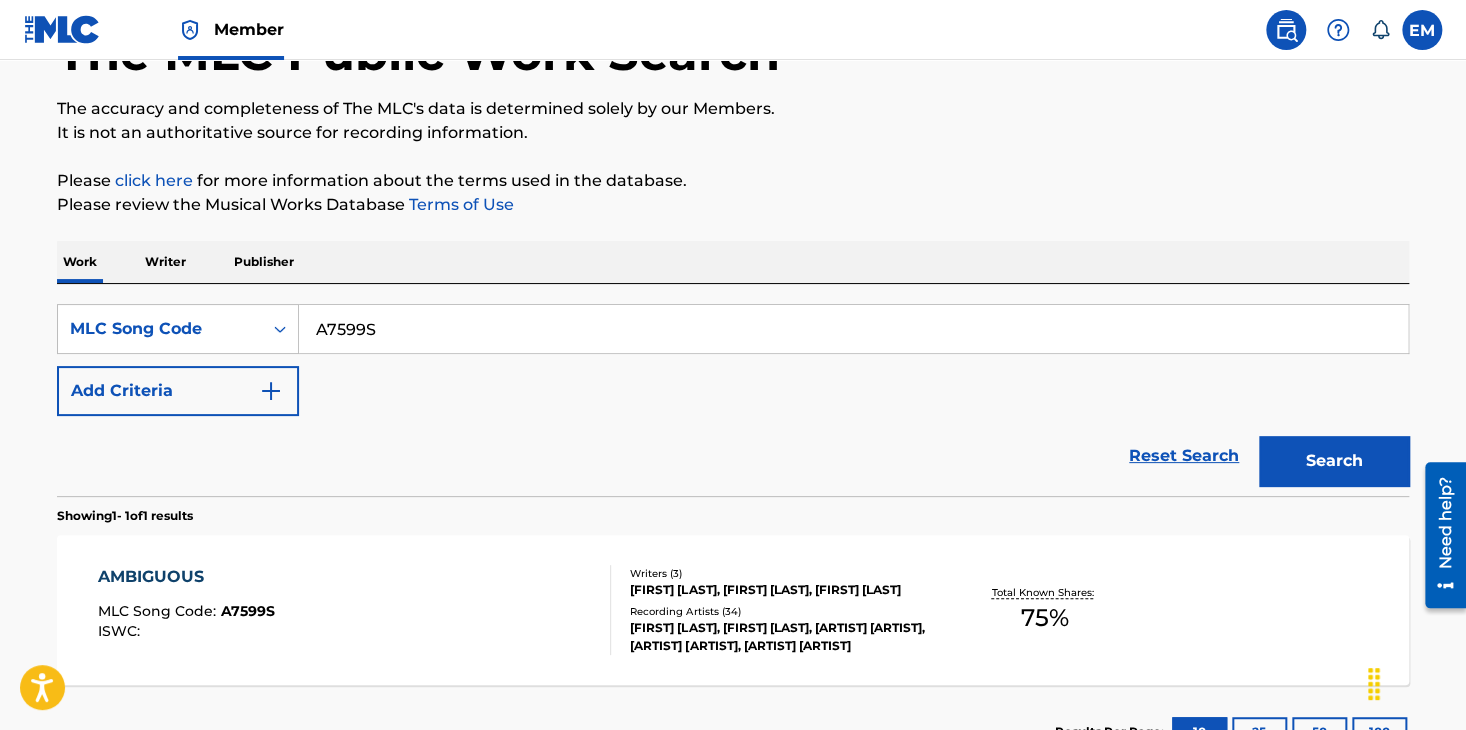 scroll, scrollTop: 244, scrollLeft: 0, axis: vertical 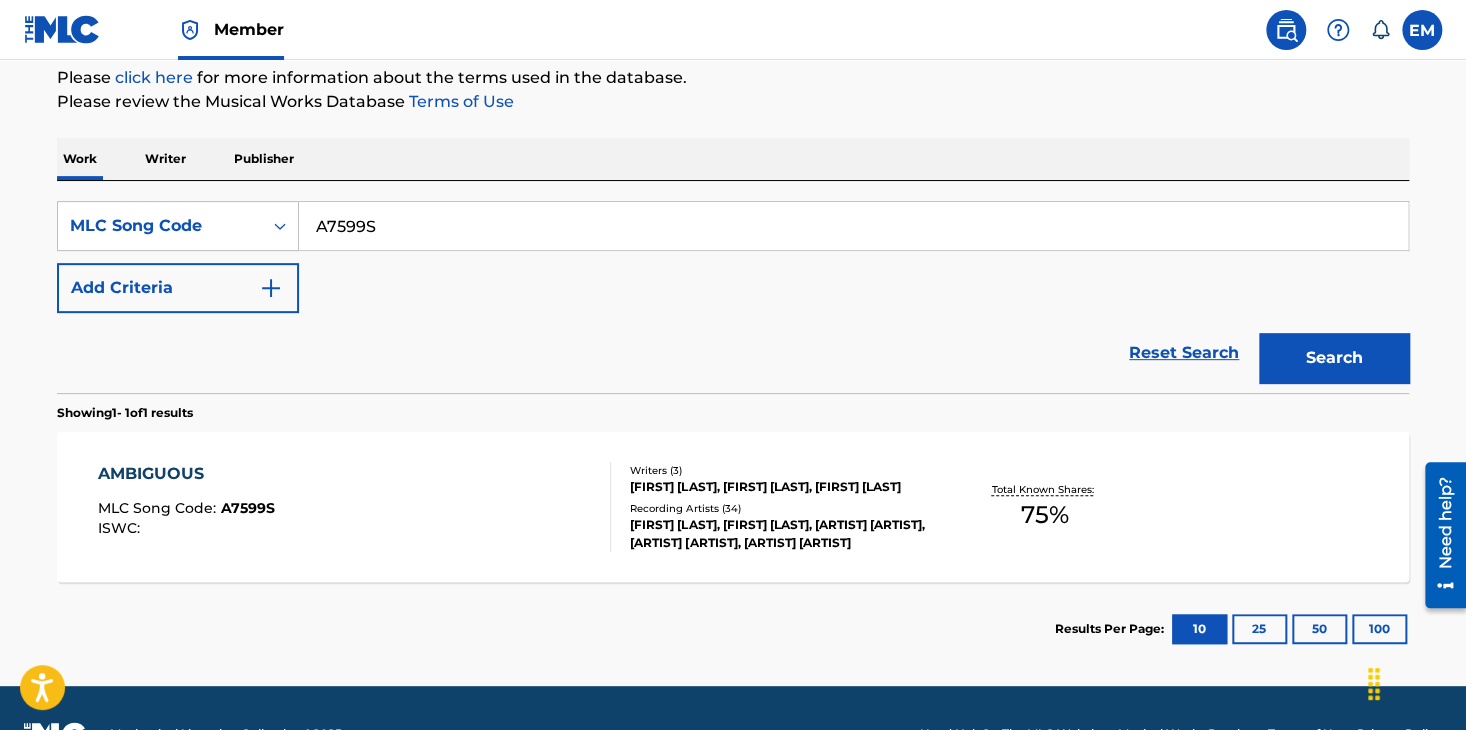 click on "AMBIGUOUS MLC Song Code : A7599S ISWC :" at bounding box center [355, 507] 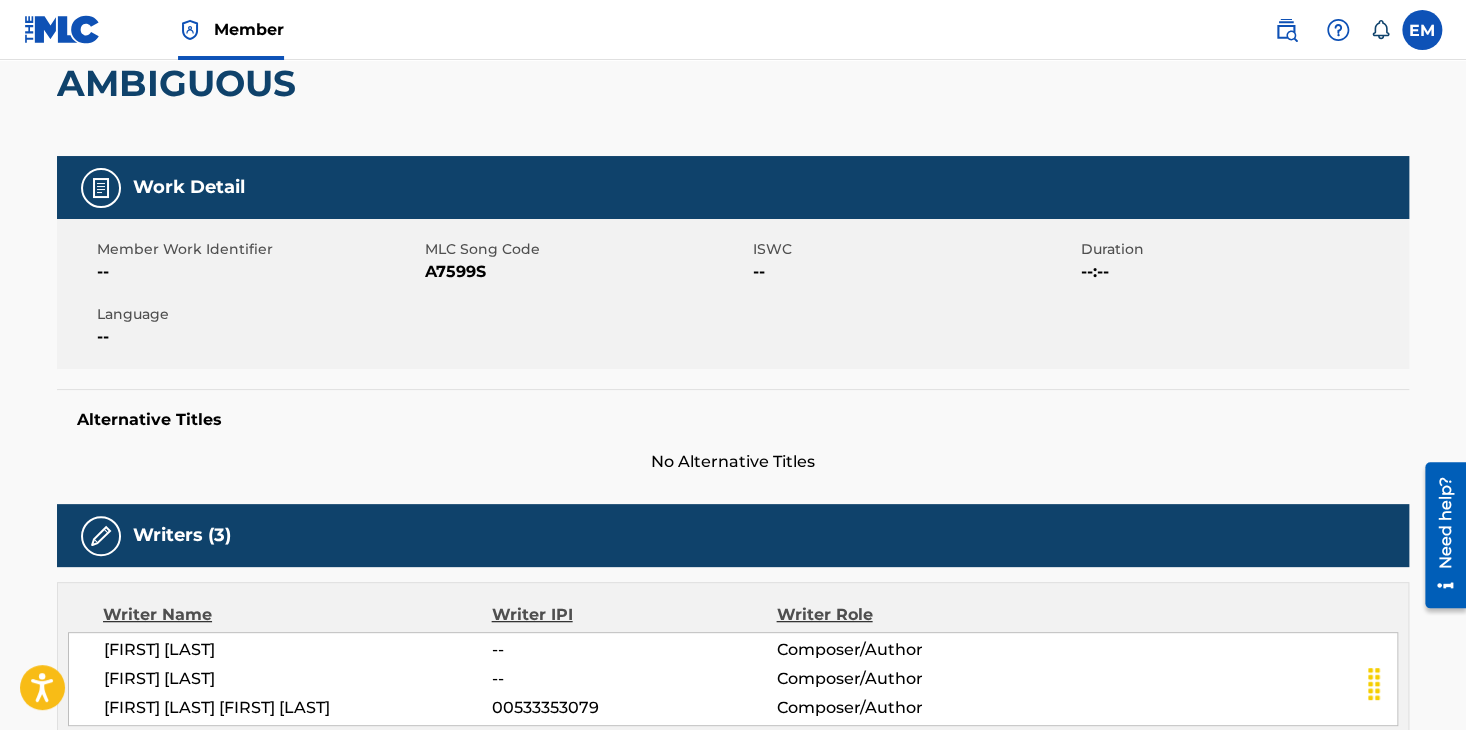 scroll, scrollTop: 100, scrollLeft: 0, axis: vertical 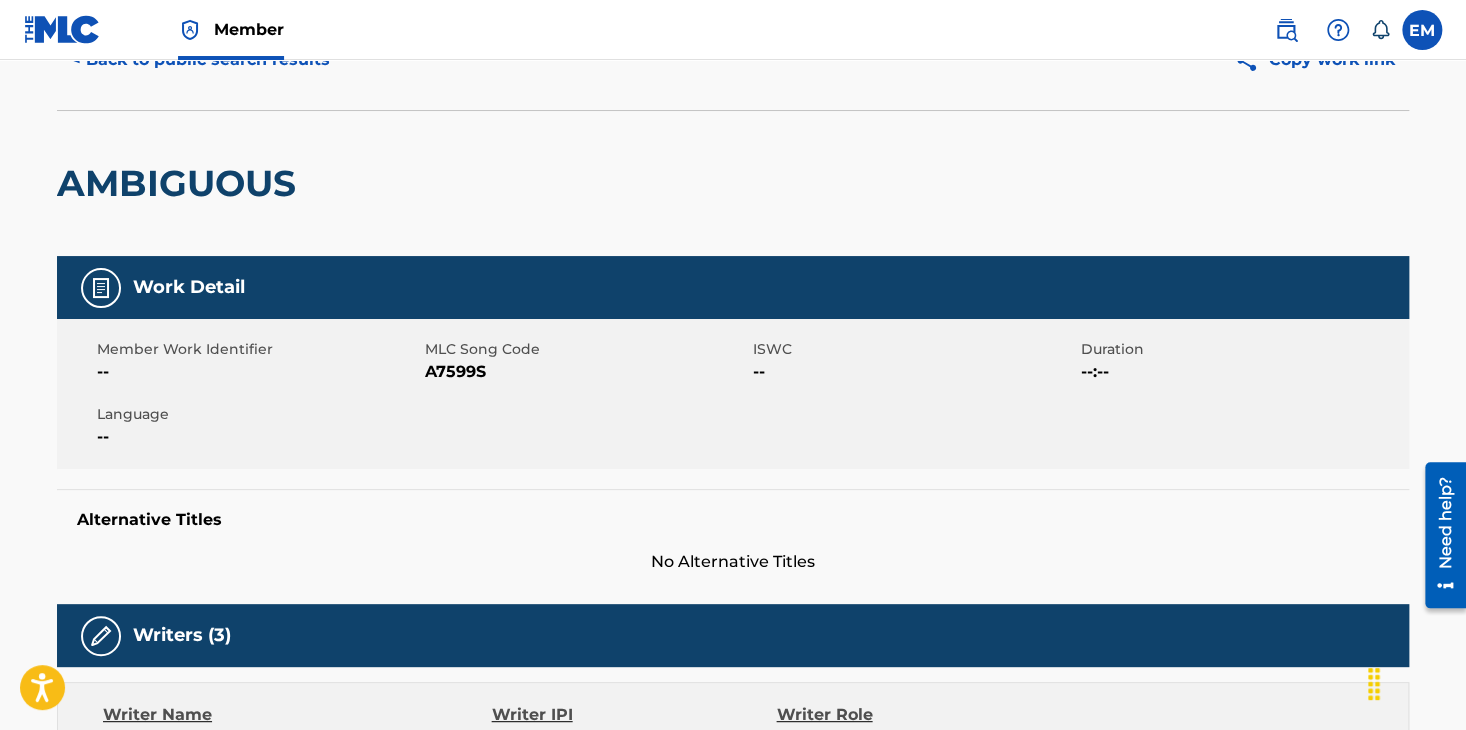 click on "< Back to public search results" at bounding box center (200, 60) 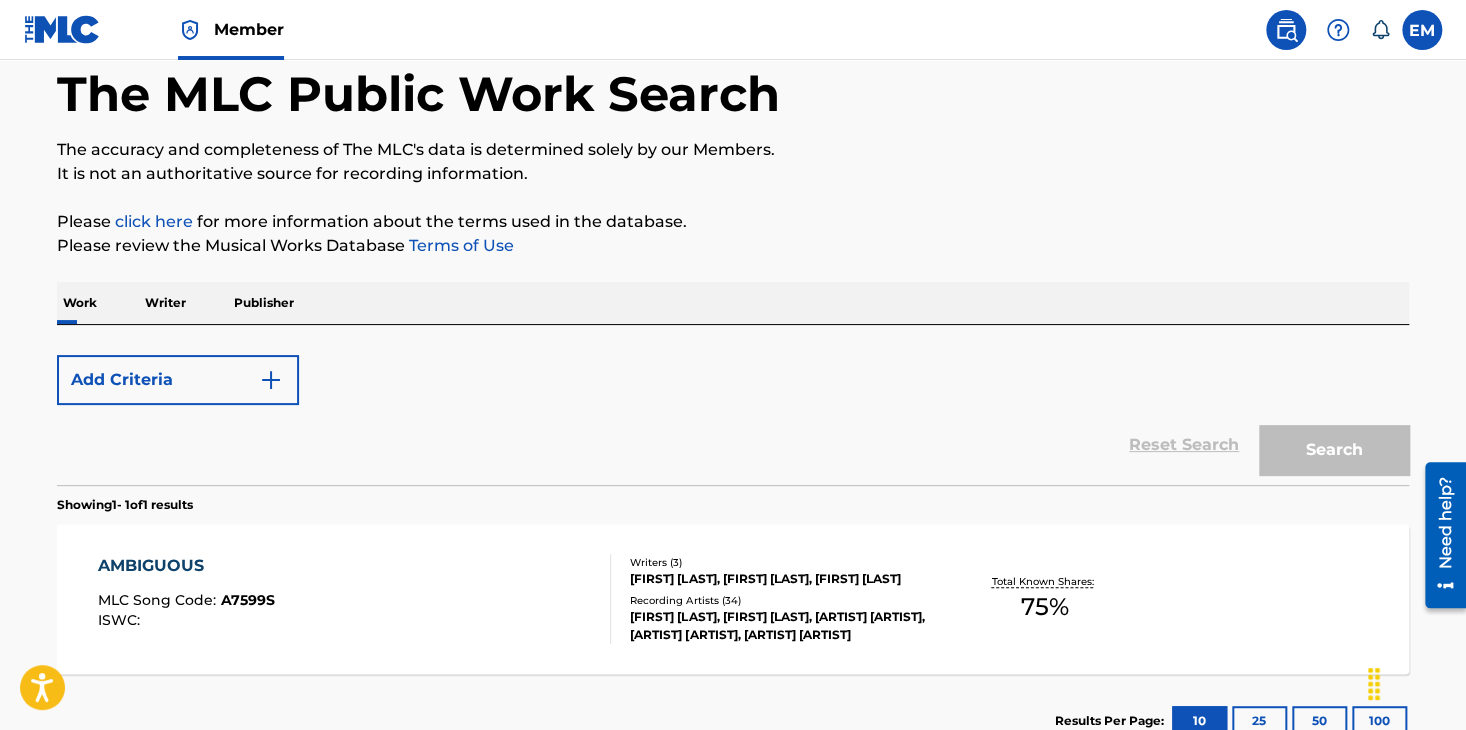 scroll, scrollTop: 244, scrollLeft: 0, axis: vertical 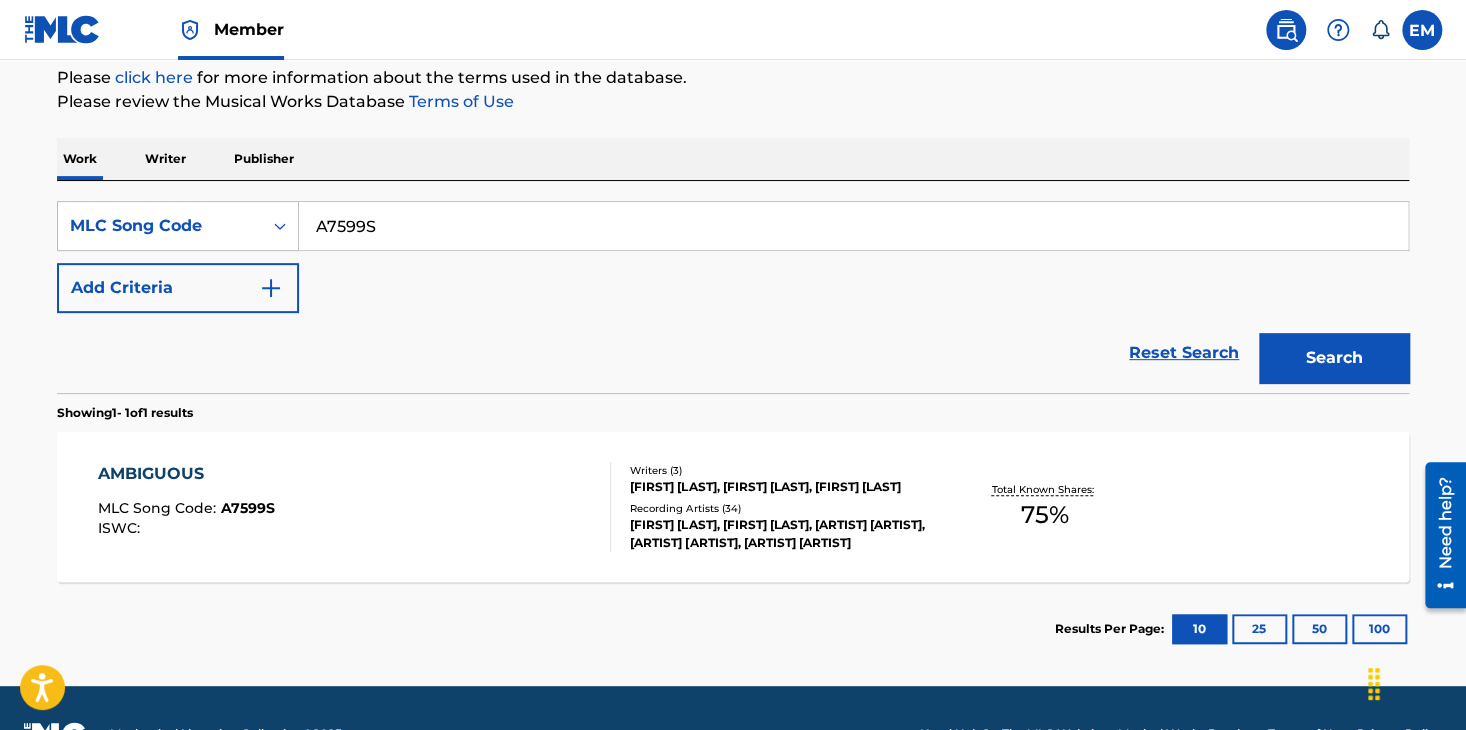 click on "A7599S" at bounding box center [853, 226] 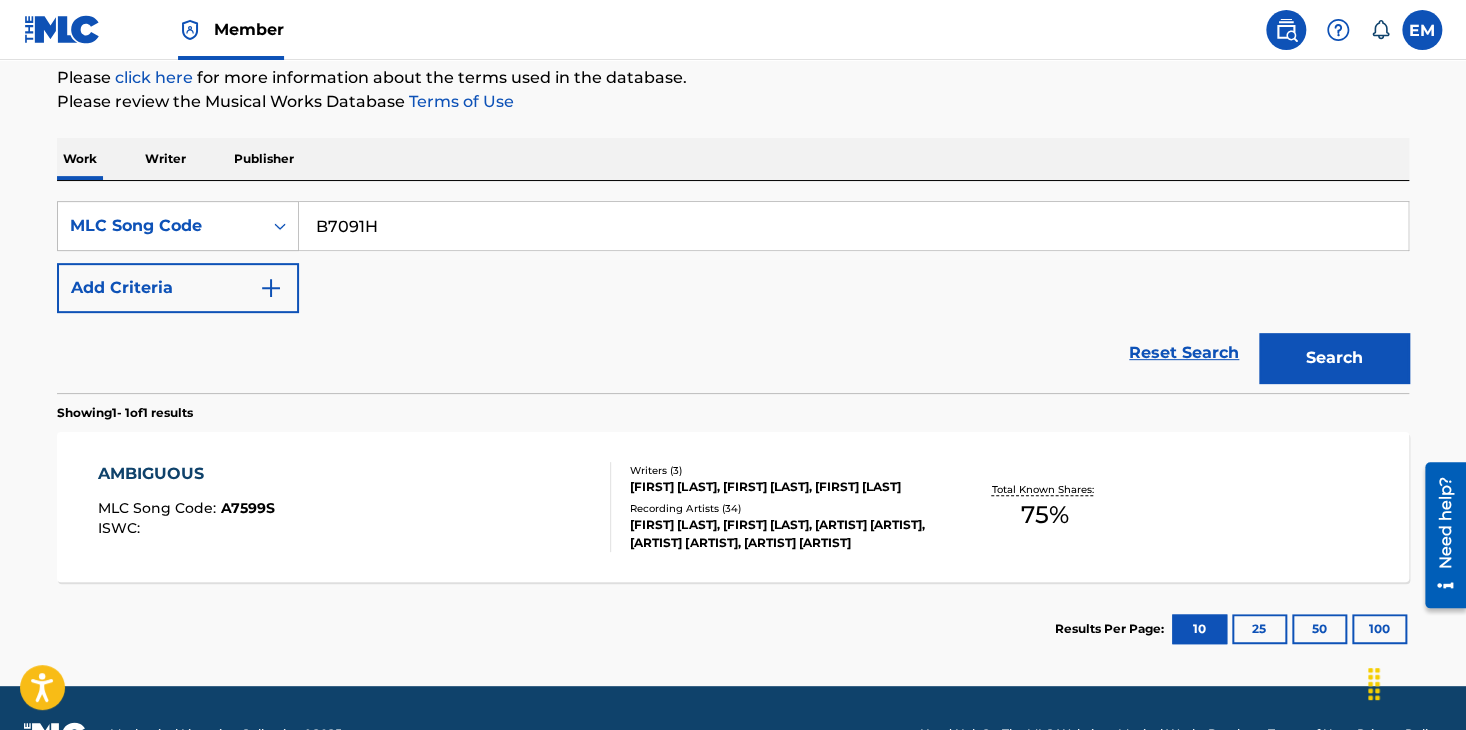 type on "B7091H" 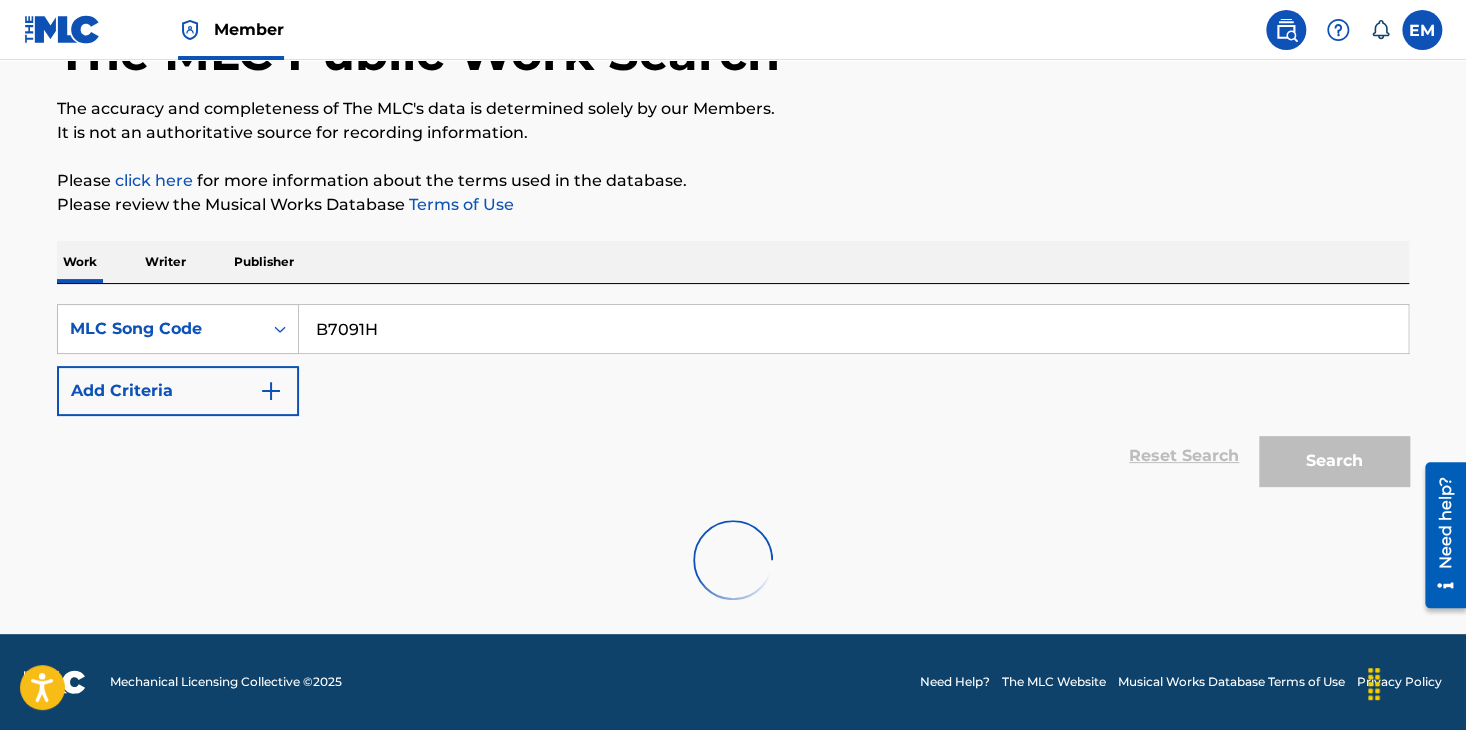 scroll, scrollTop: 244, scrollLeft: 0, axis: vertical 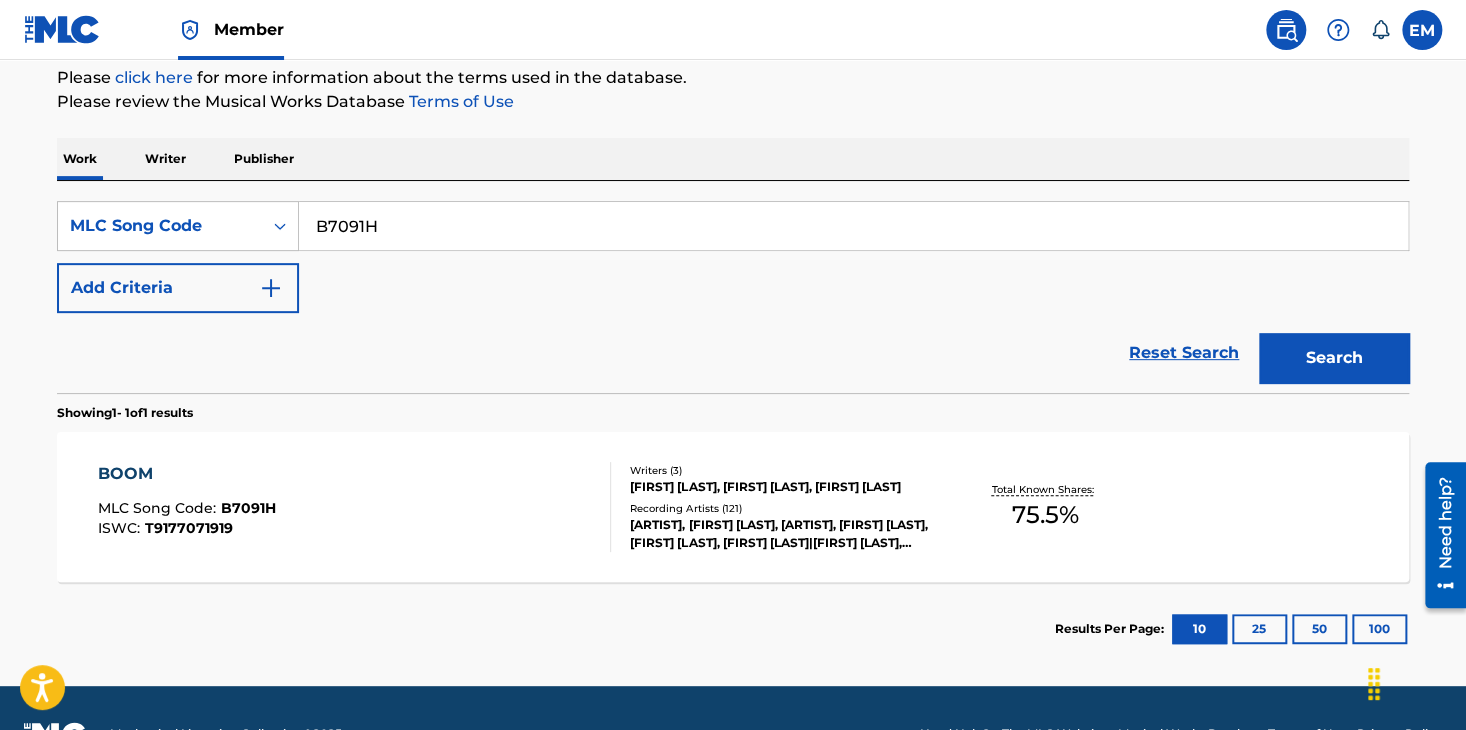 click on "BOOM MLC Song Code : B7091H ISWC : T9177071919" at bounding box center [355, 507] 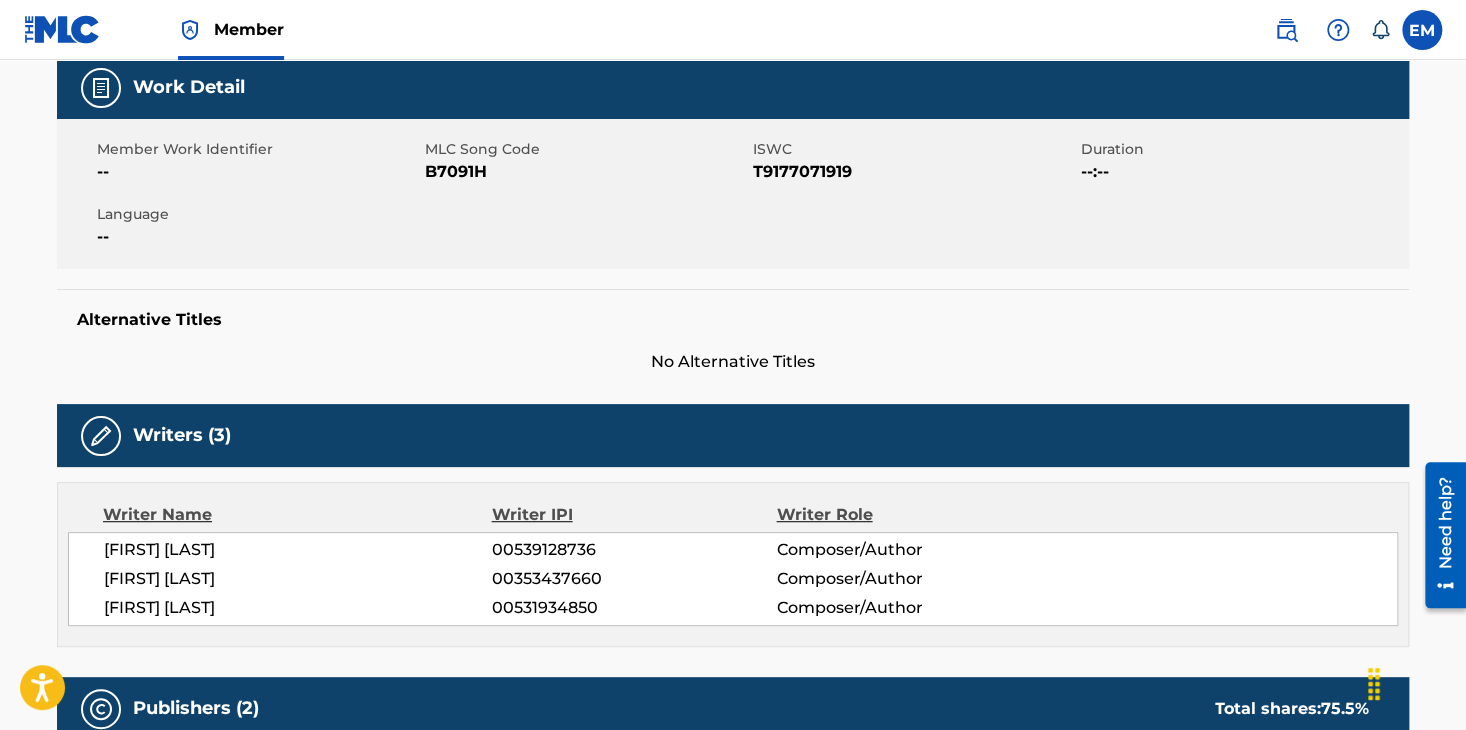 scroll, scrollTop: 0, scrollLeft: 0, axis: both 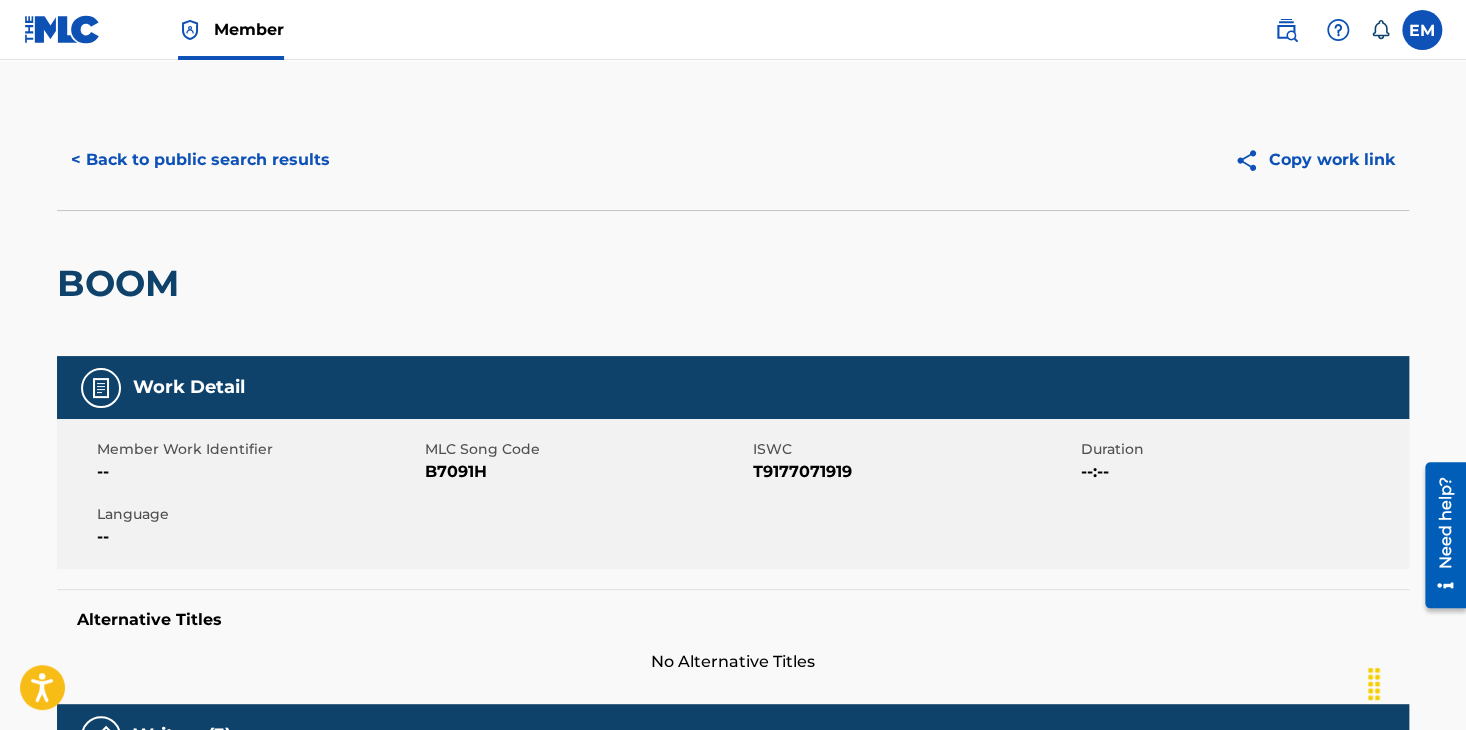 click on "< Back to public search results" at bounding box center [200, 160] 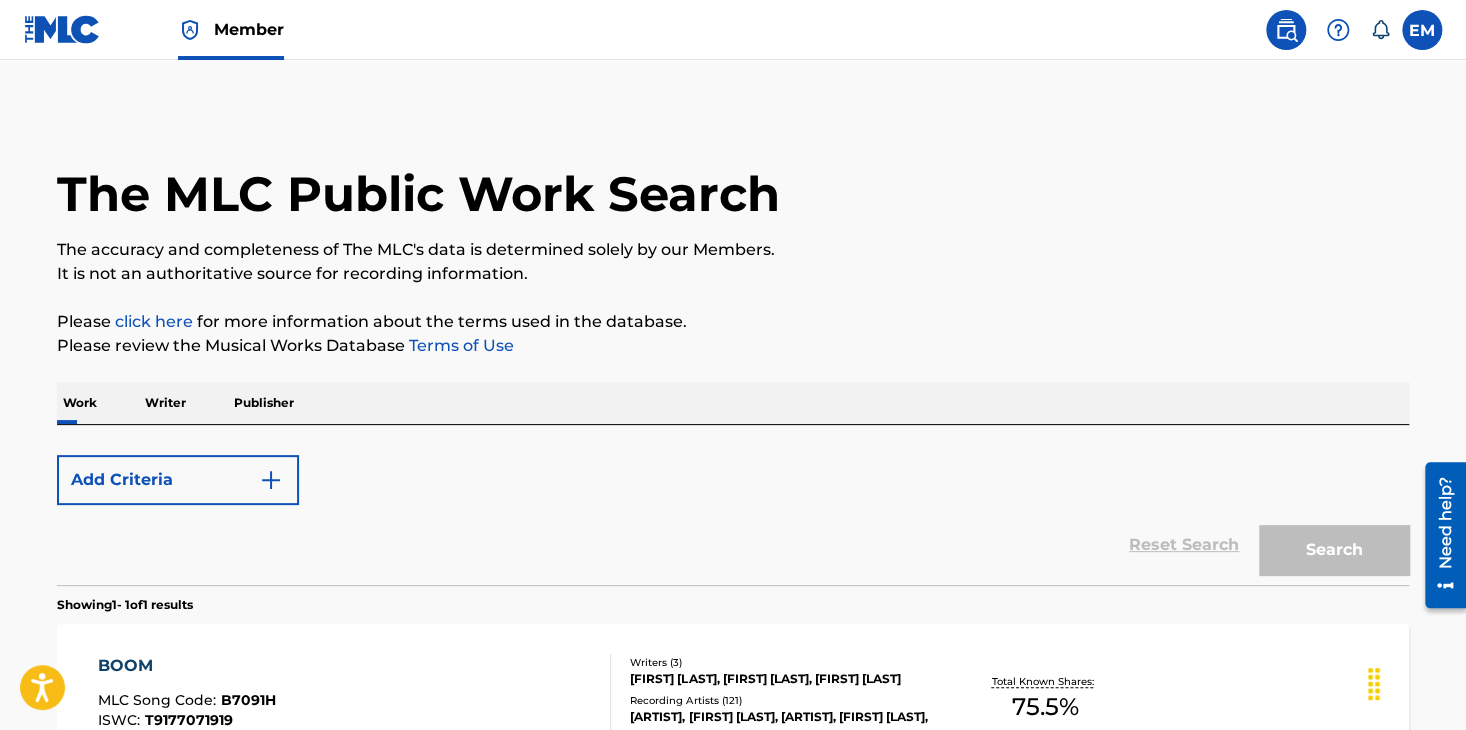 scroll, scrollTop: 244, scrollLeft: 0, axis: vertical 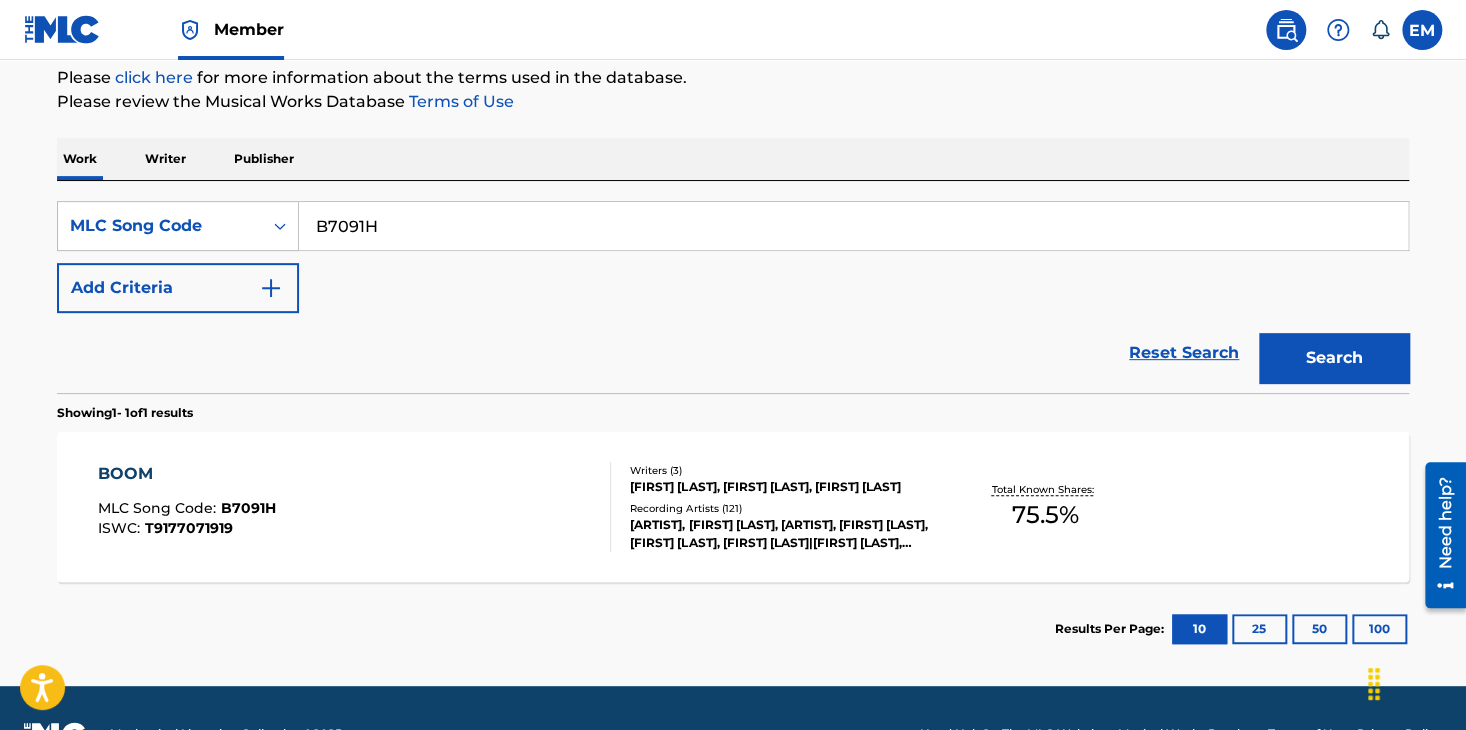 click on "B7091H" at bounding box center [853, 226] 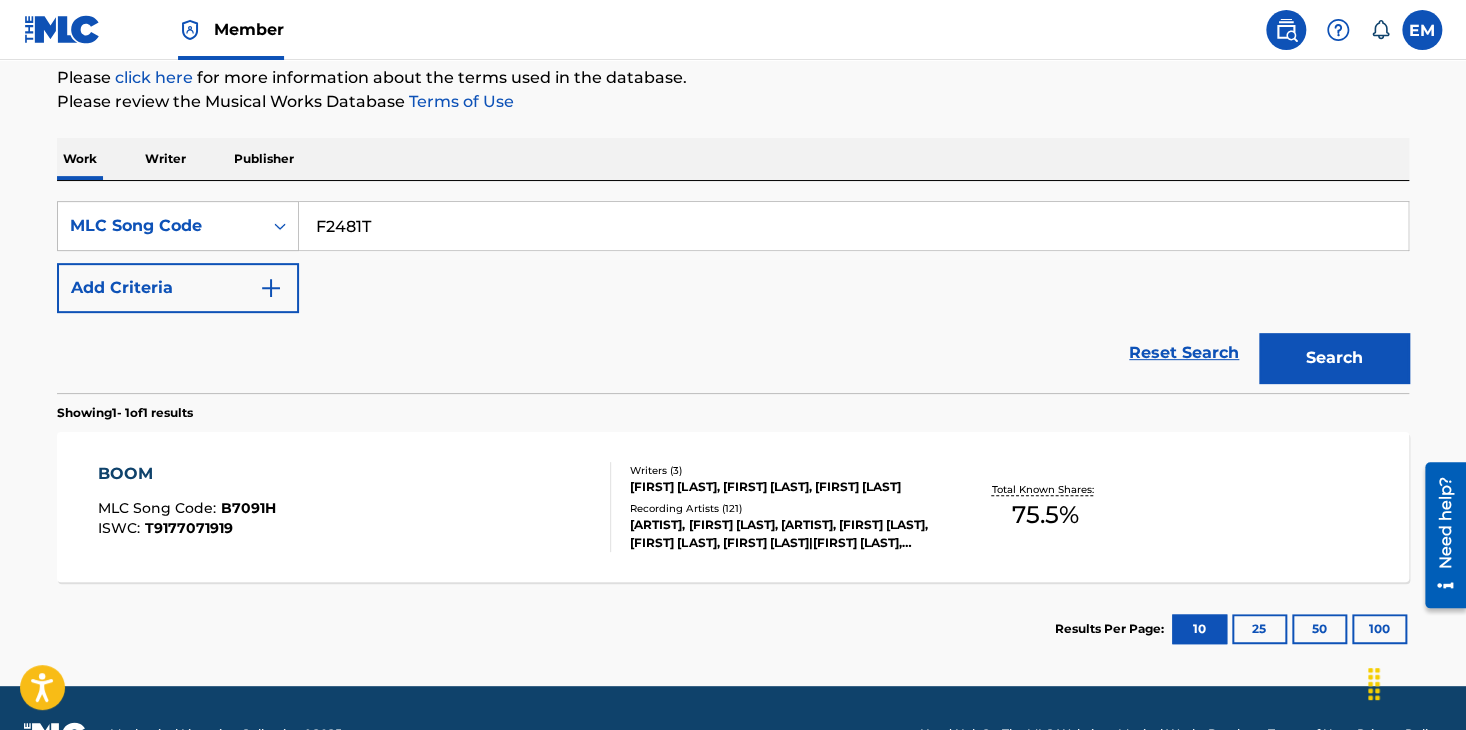 type on "F2481T" 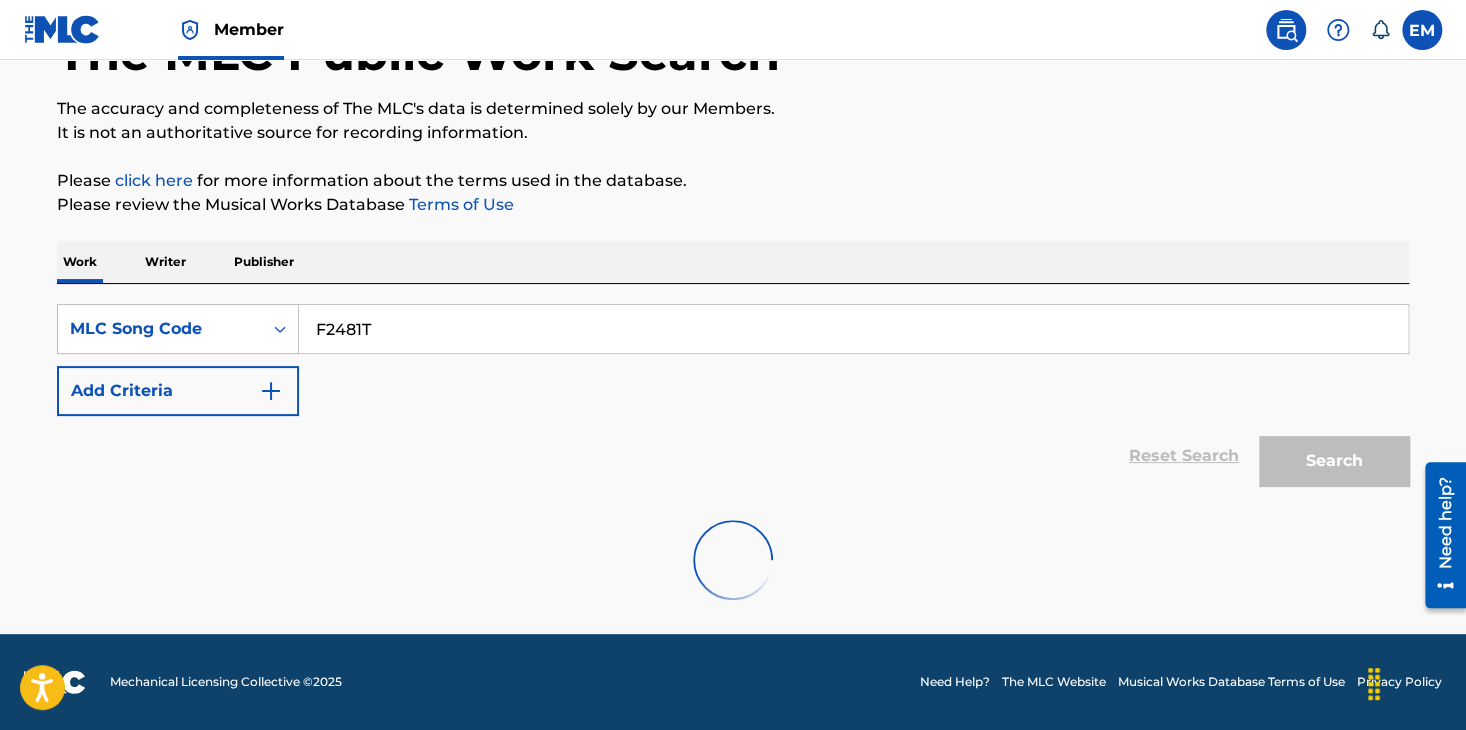 scroll, scrollTop: 244, scrollLeft: 0, axis: vertical 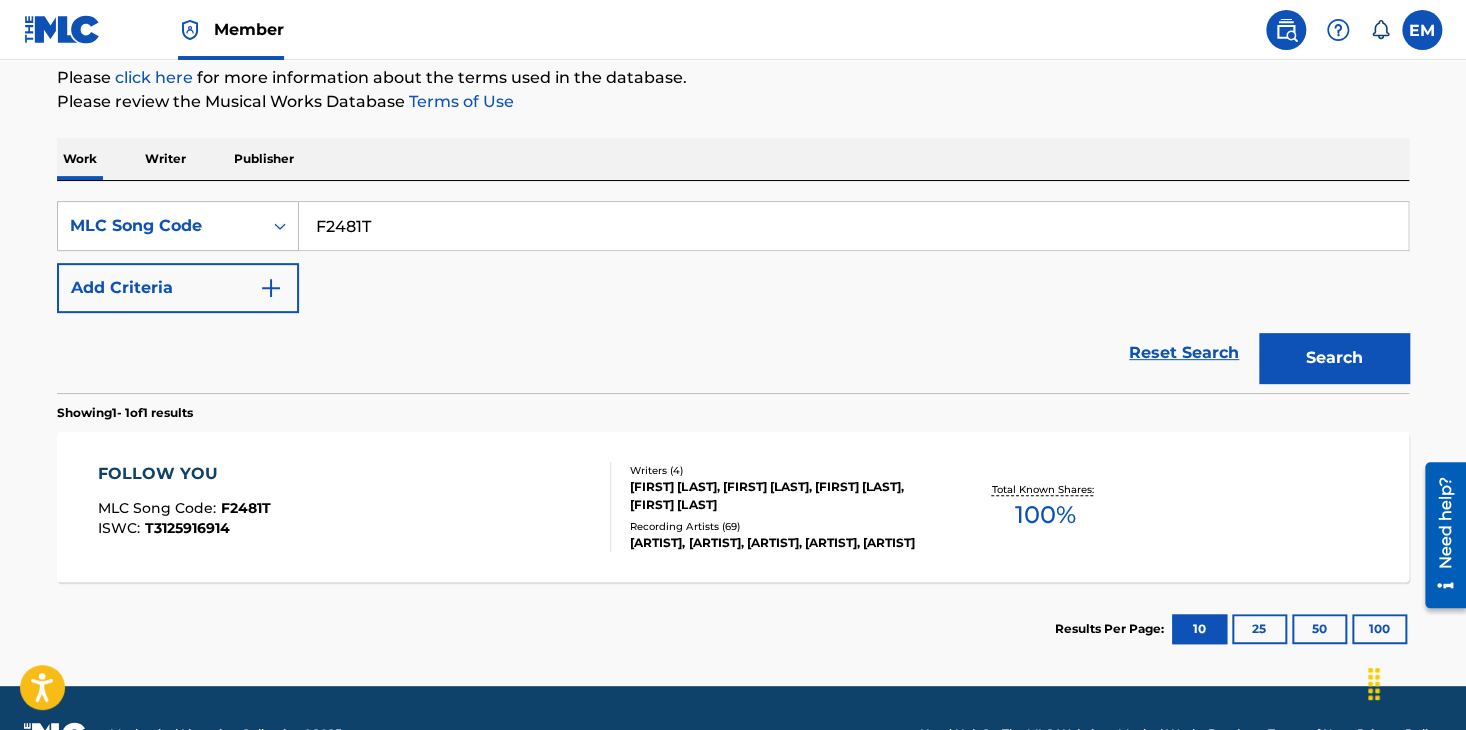 click on "FOLLOW YOU MLC Song Code : F2481T ISWC : T3125916914" at bounding box center (355, 507) 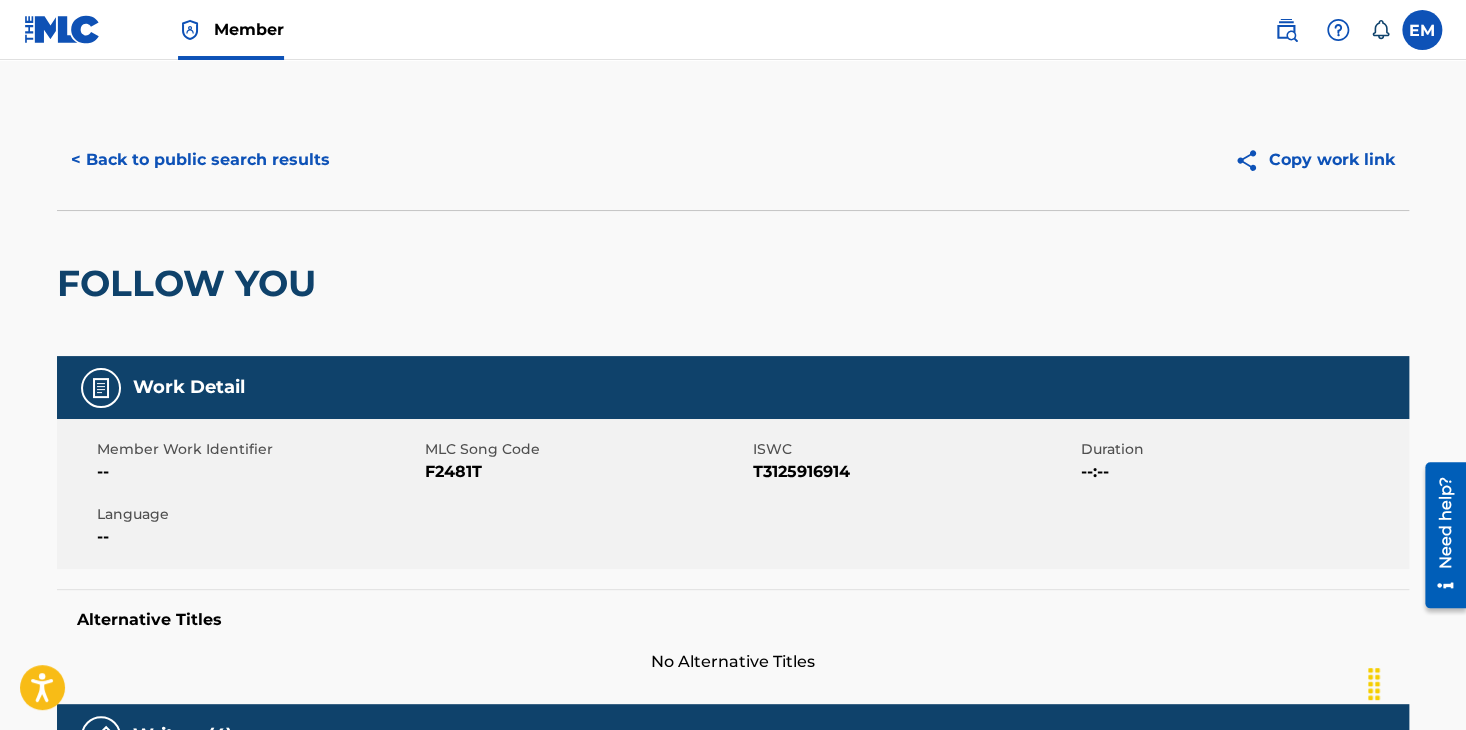 scroll, scrollTop: 0, scrollLeft: 0, axis: both 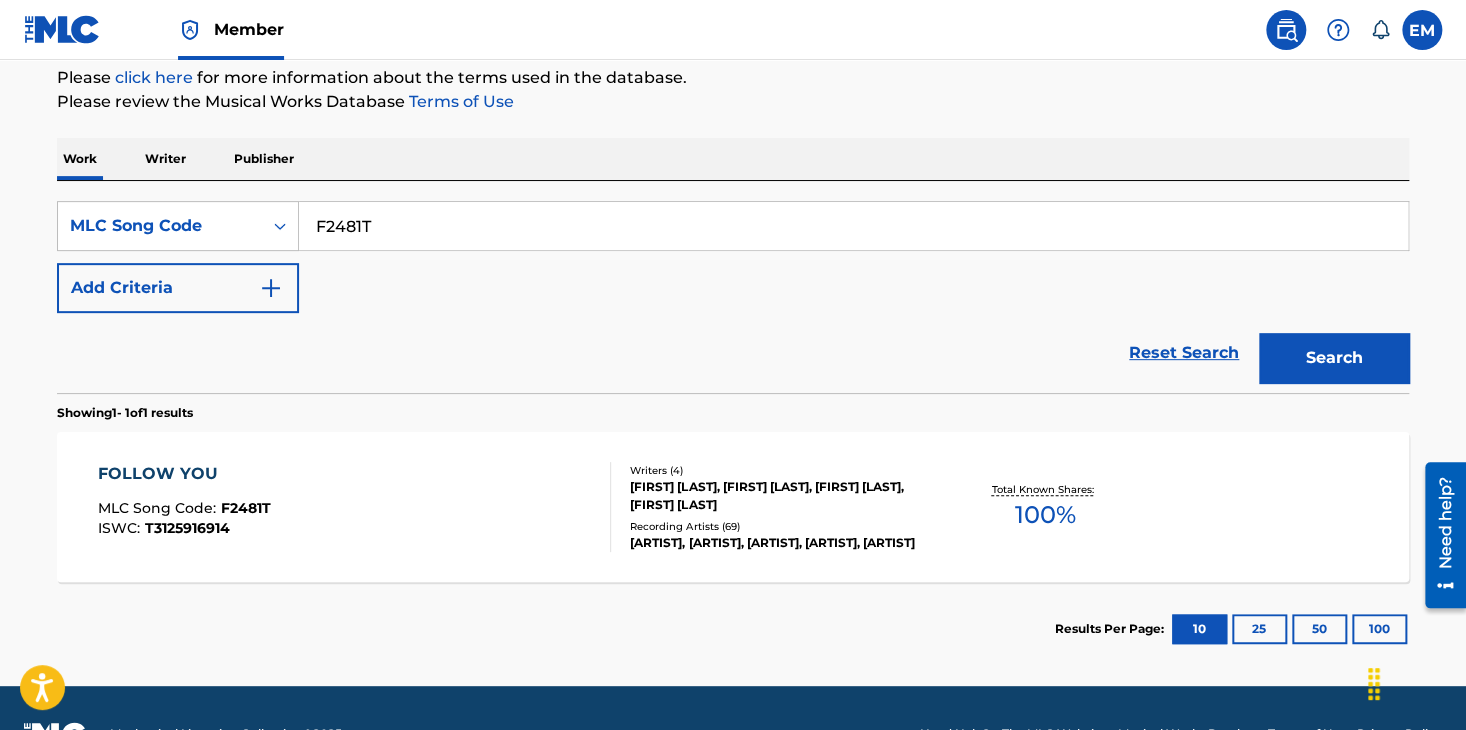 click on "F2481T" at bounding box center (853, 226) 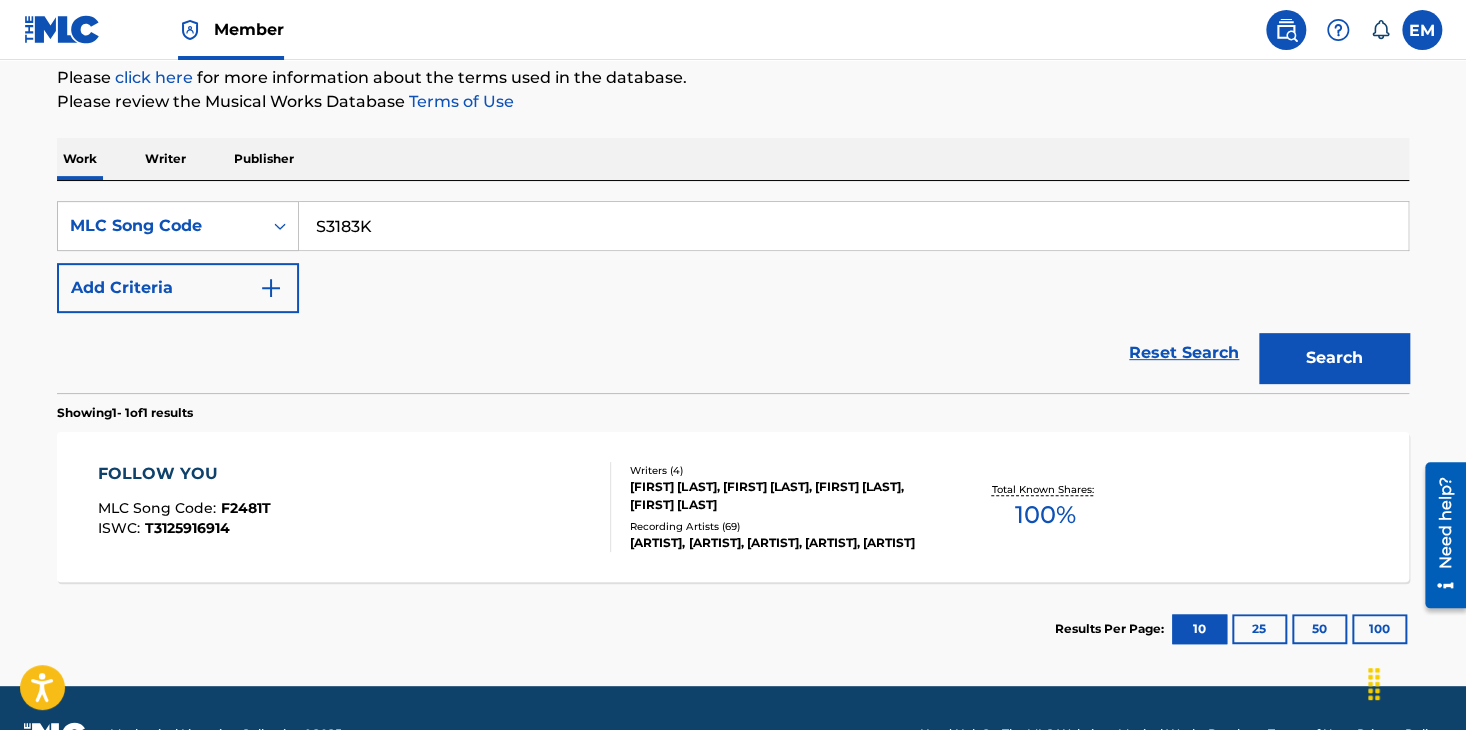 drag, startPoint x: 611, startPoint y: 233, endPoint x: 988, endPoint y: 133, distance: 390.03717 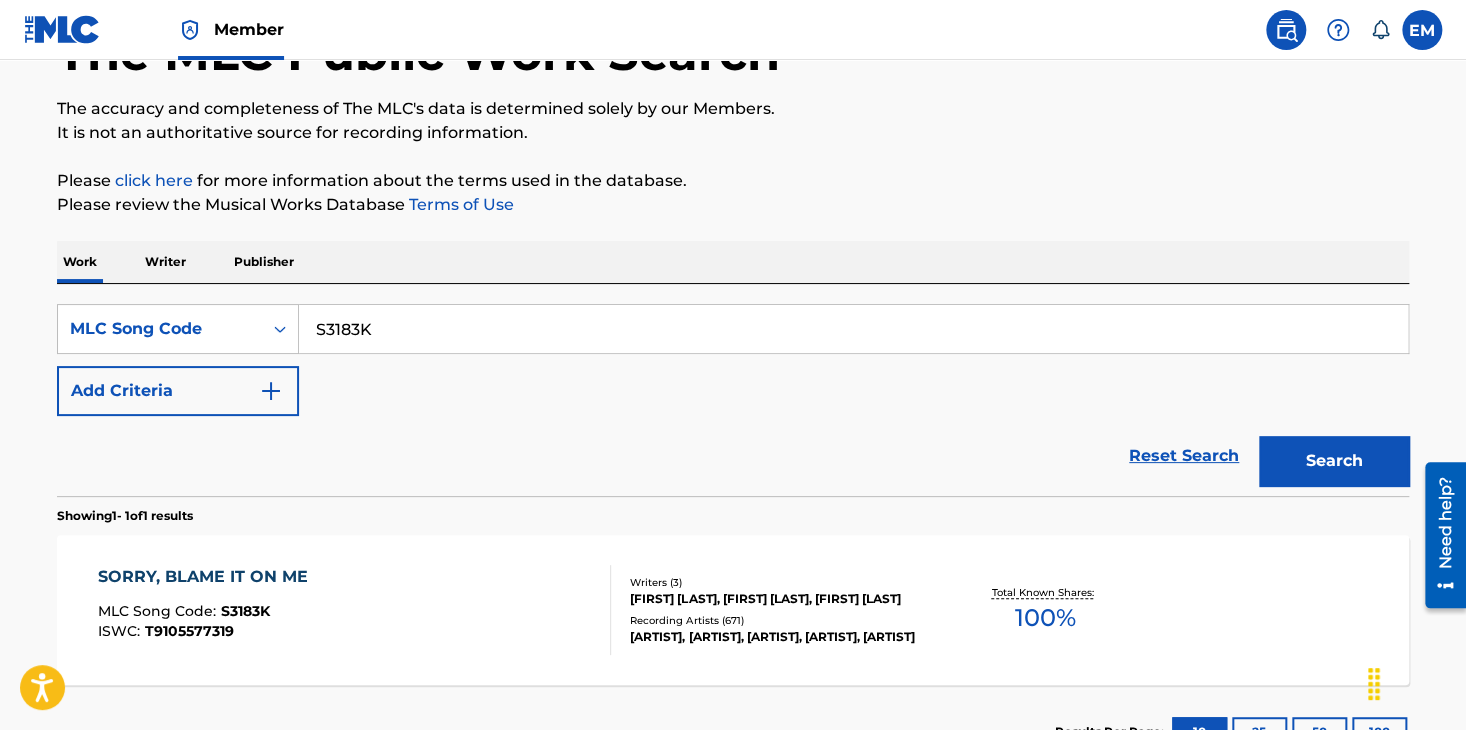 scroll, scrollTop: 244, scrollLeft: 0, axis: vertical 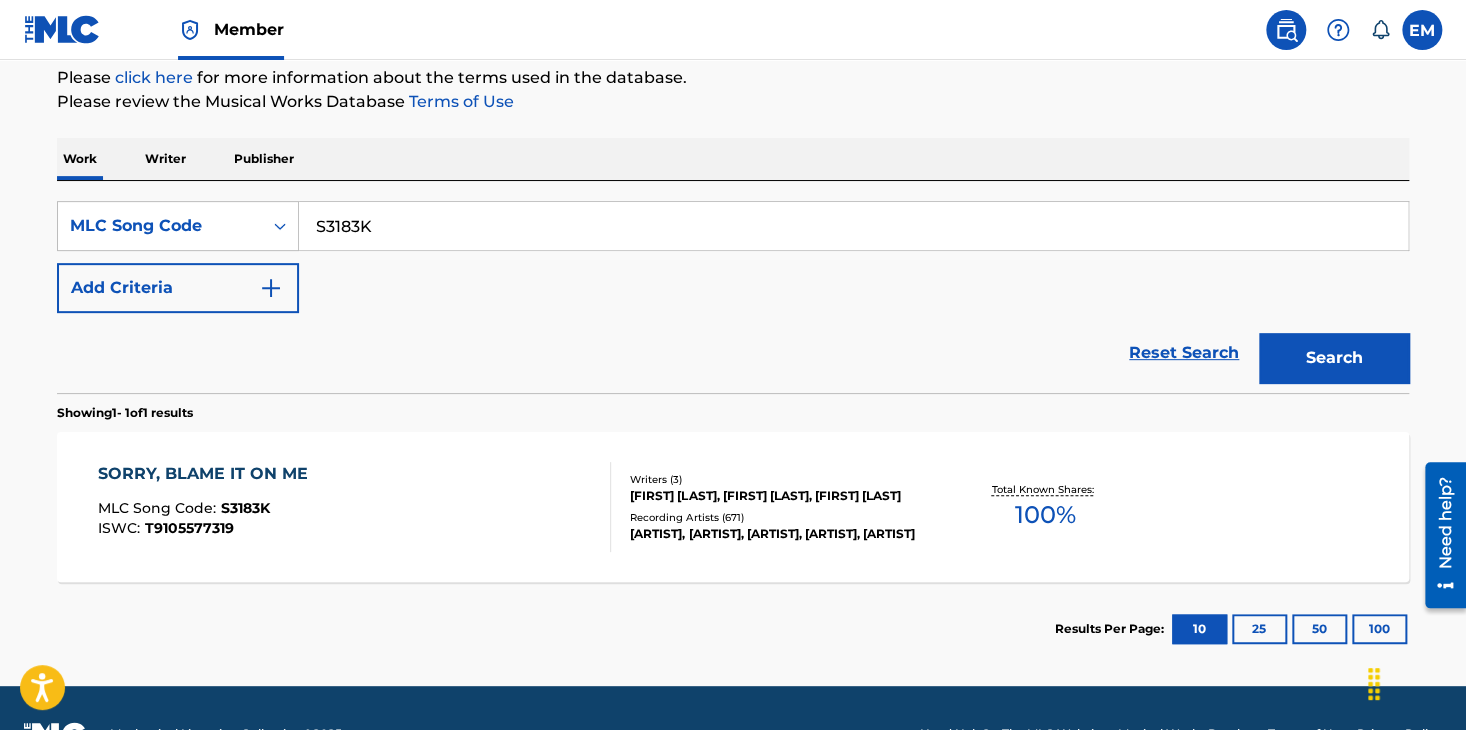 click on "SORRY, BLAME IT ON ME MLC Song Code : S3183K ISWC : T9105577319" at bounding box center (355, 507) 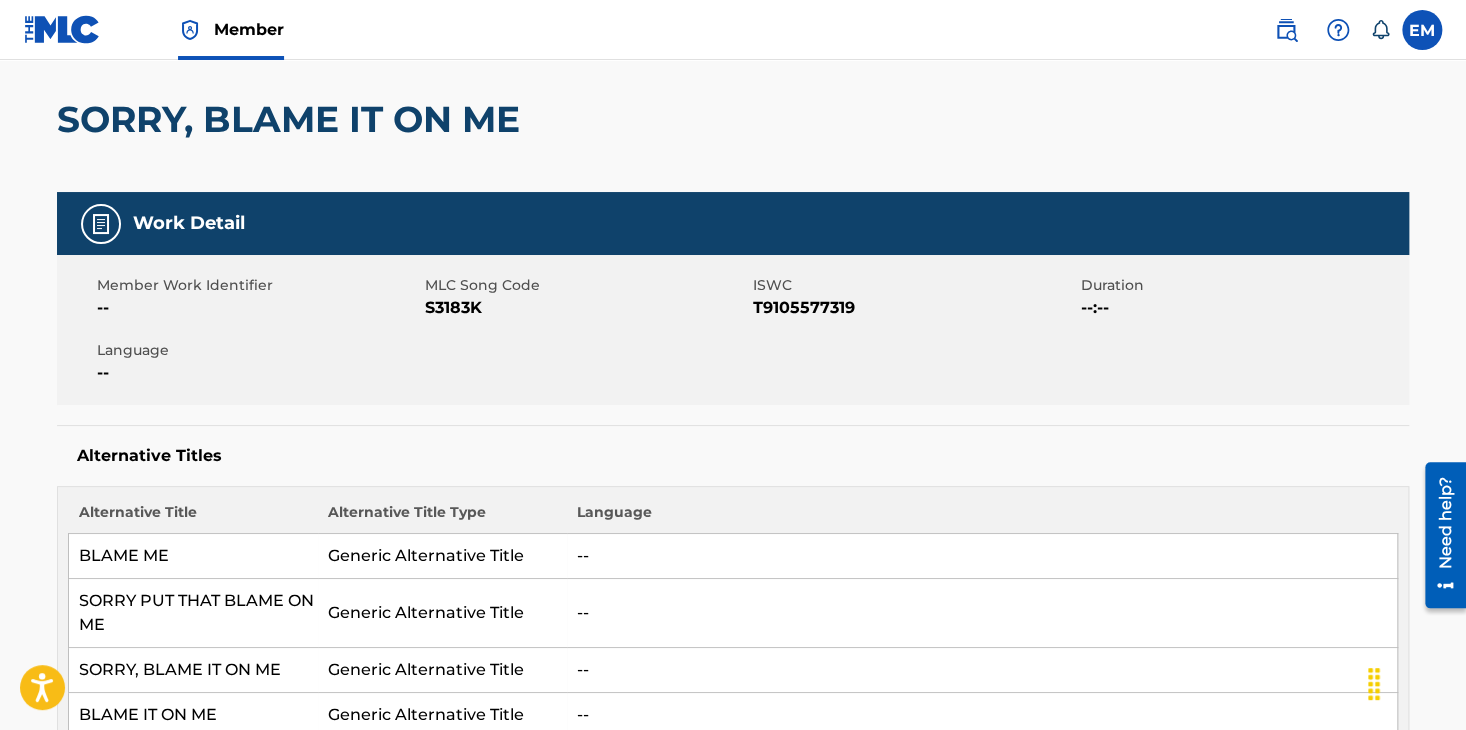 scroll, scrollTop: 0, scrollLeft: 0, axis: both 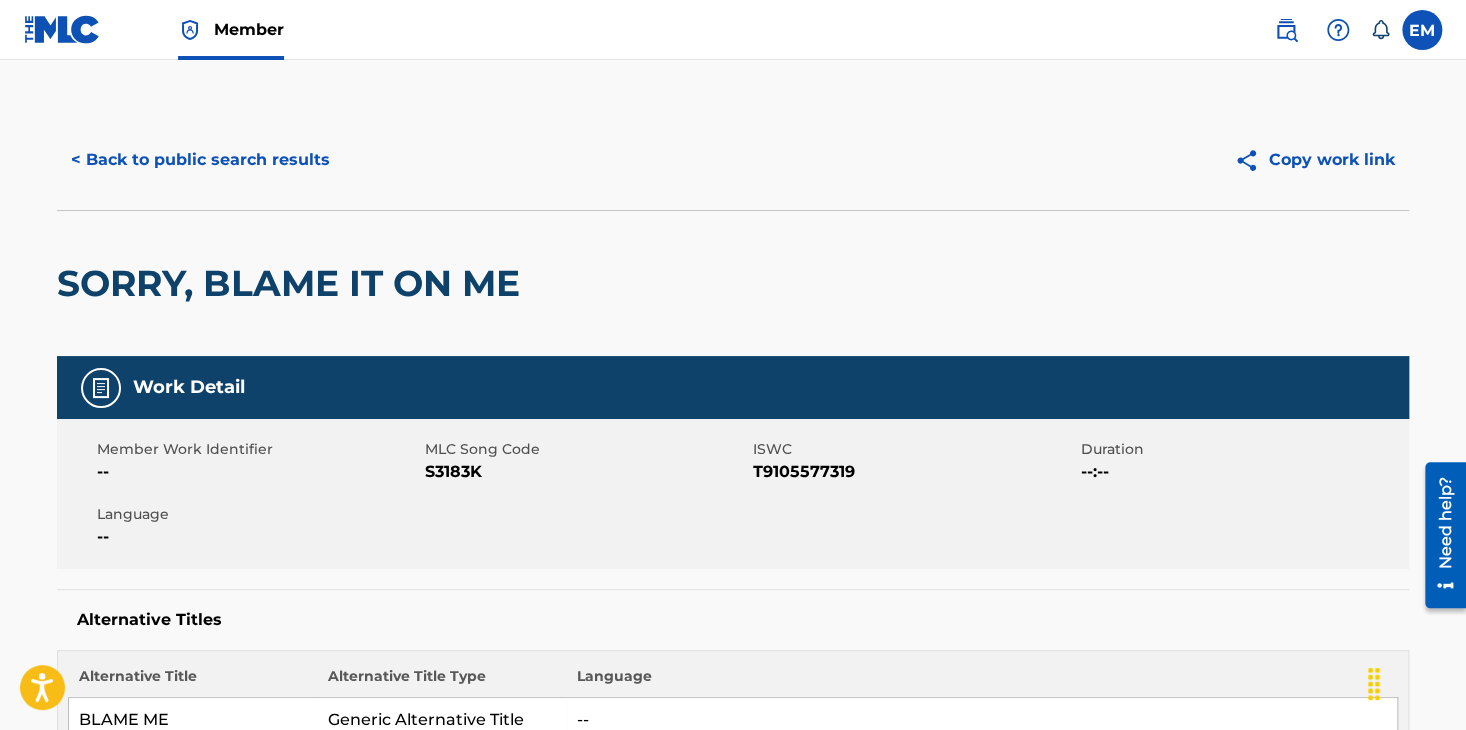 click on "< Back to public search results" at bounding box center [200, 160] 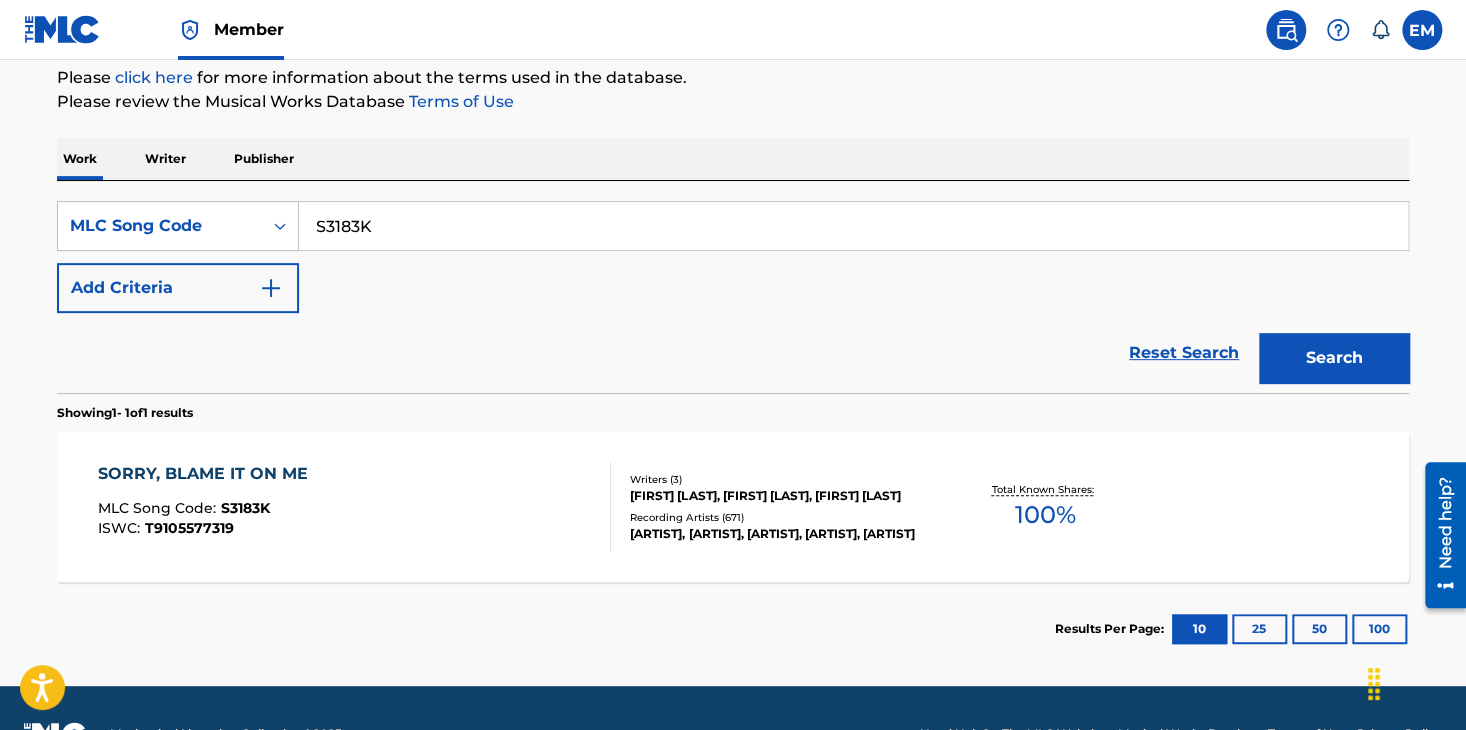 click on "S3183K" at bounding box center (853, 226) 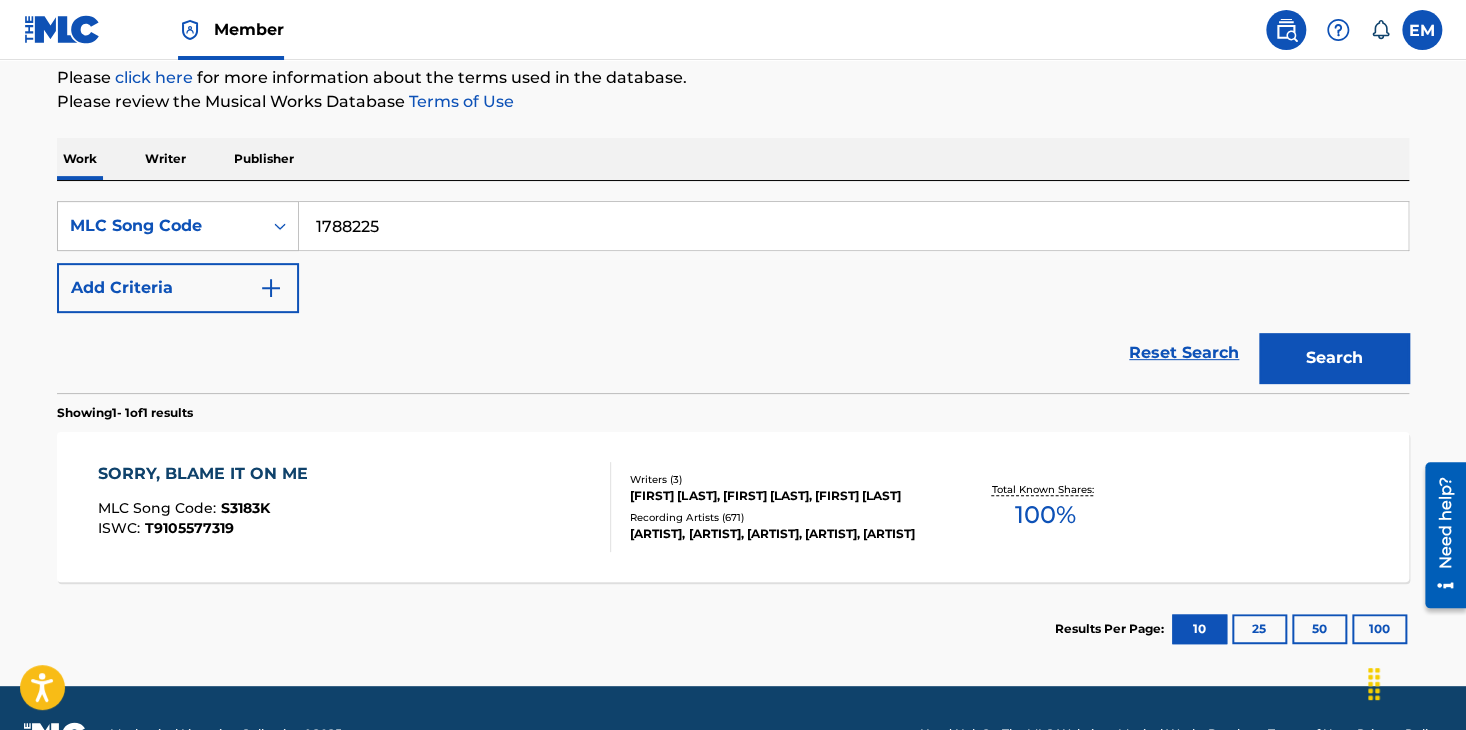 click on "1788225" at bounding box center [853, 226] 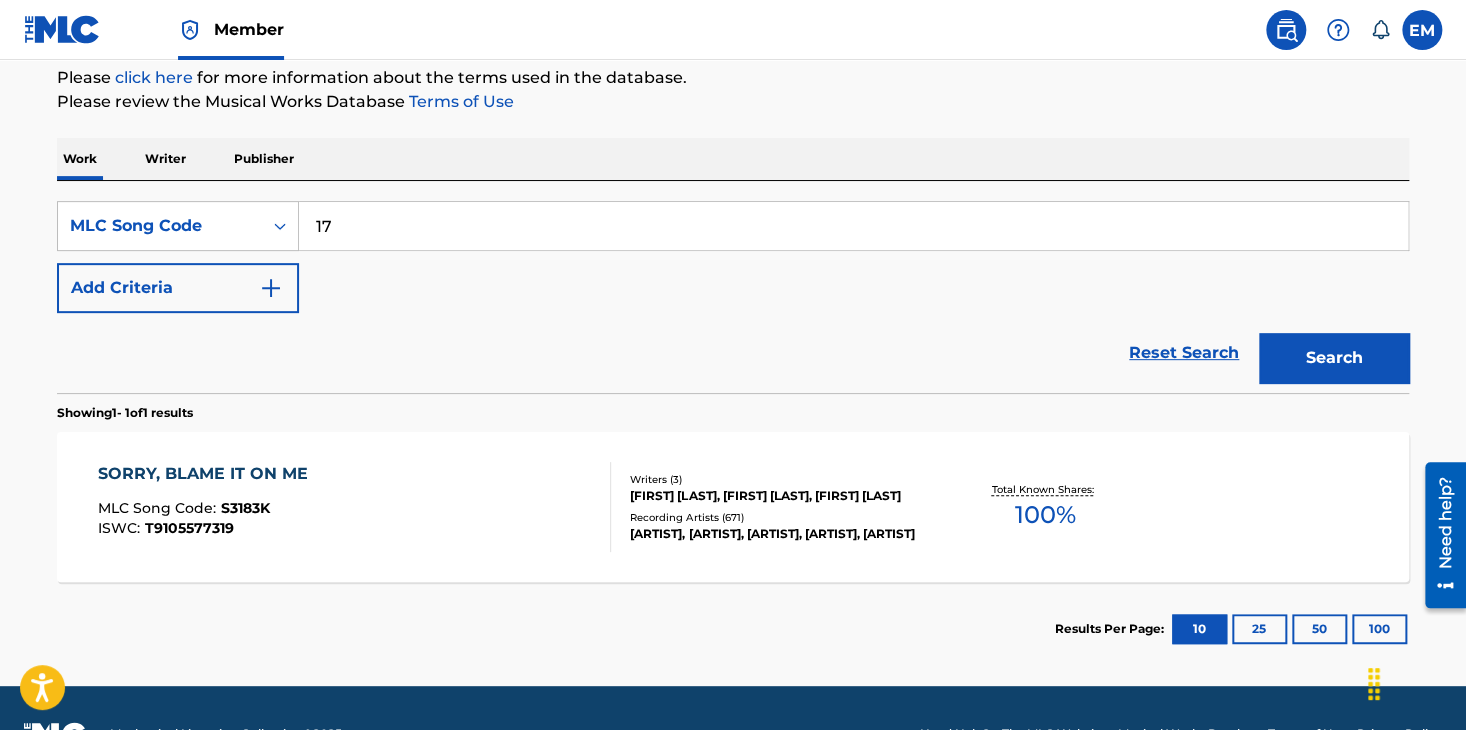type on "1" 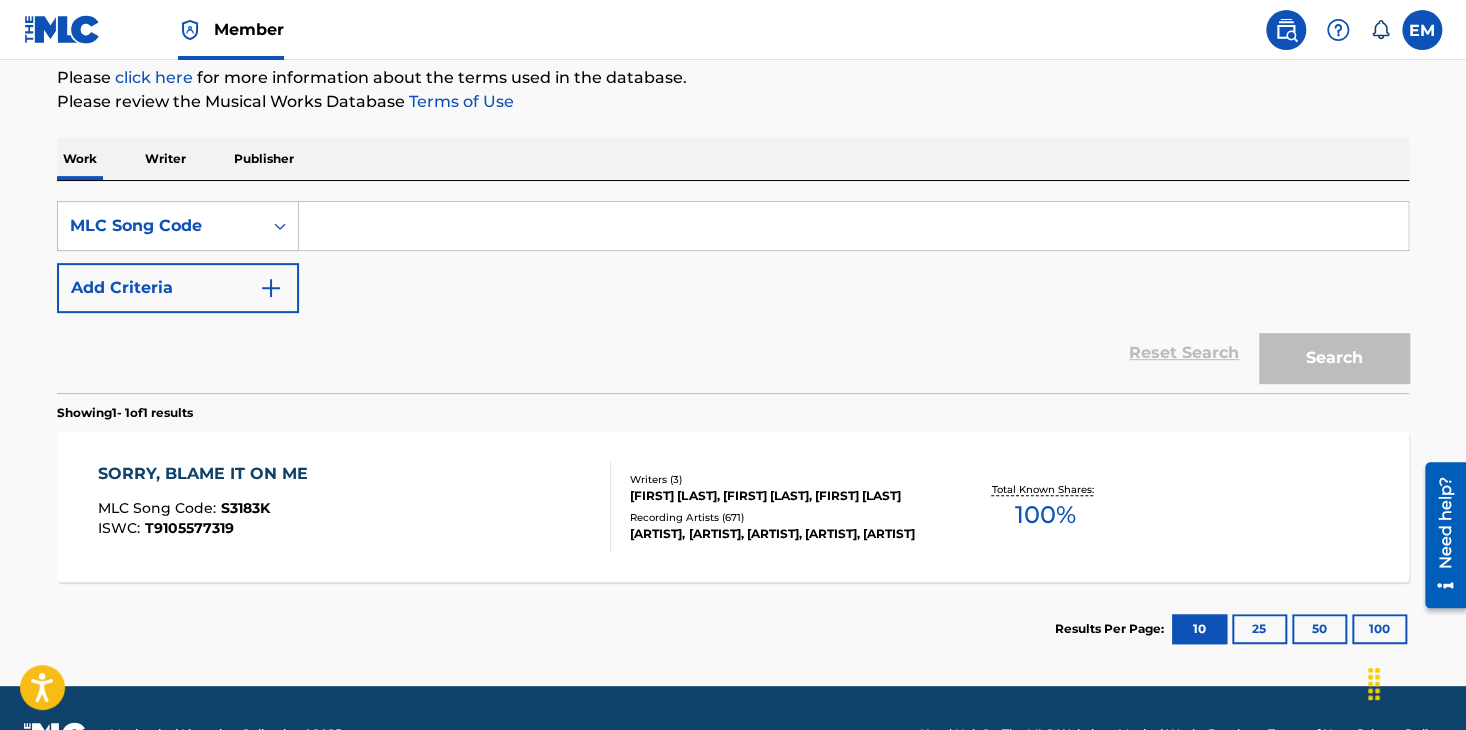 click at bounding box center (853, 226) 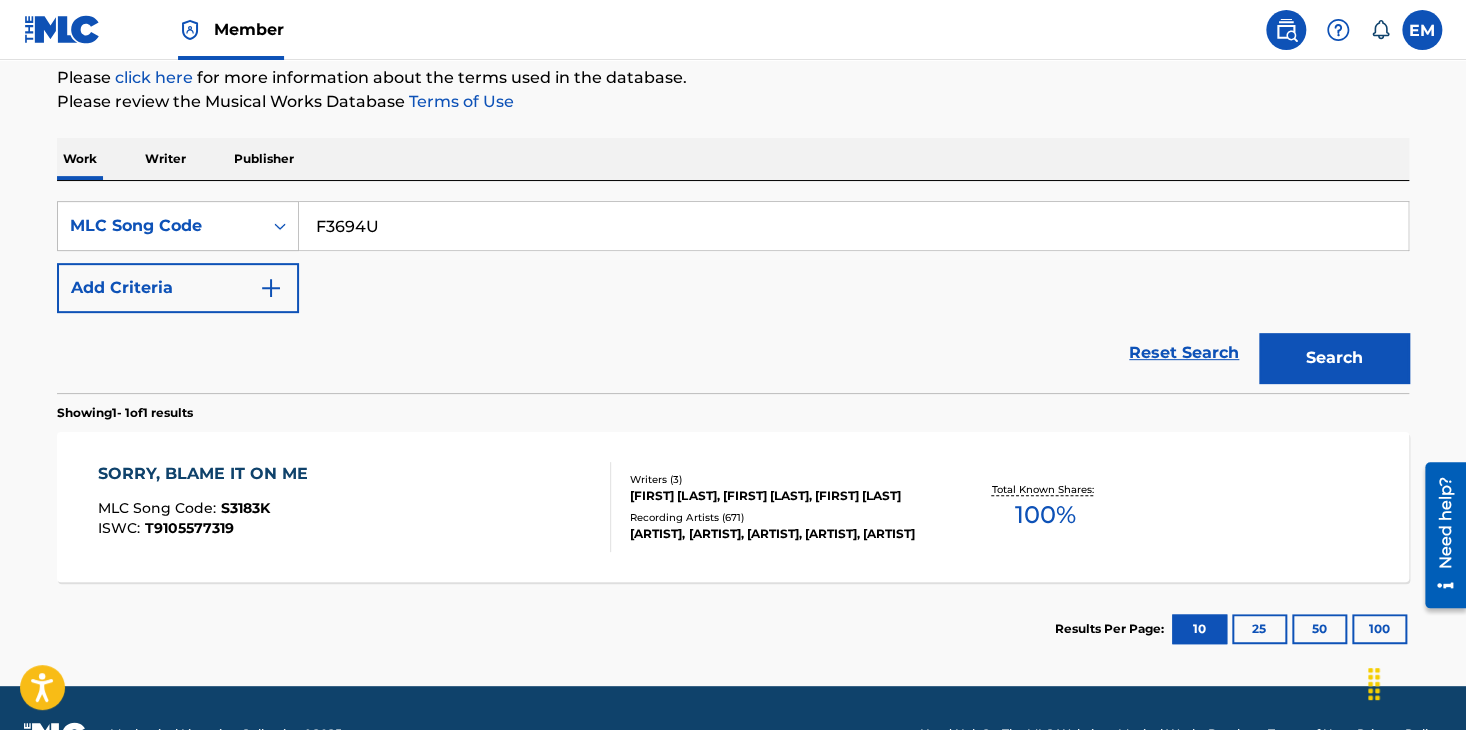 drag, startPoint x: 744, startPoint y: 229, endPoint x: 884, endPoint y: 249, distance: 141.42136 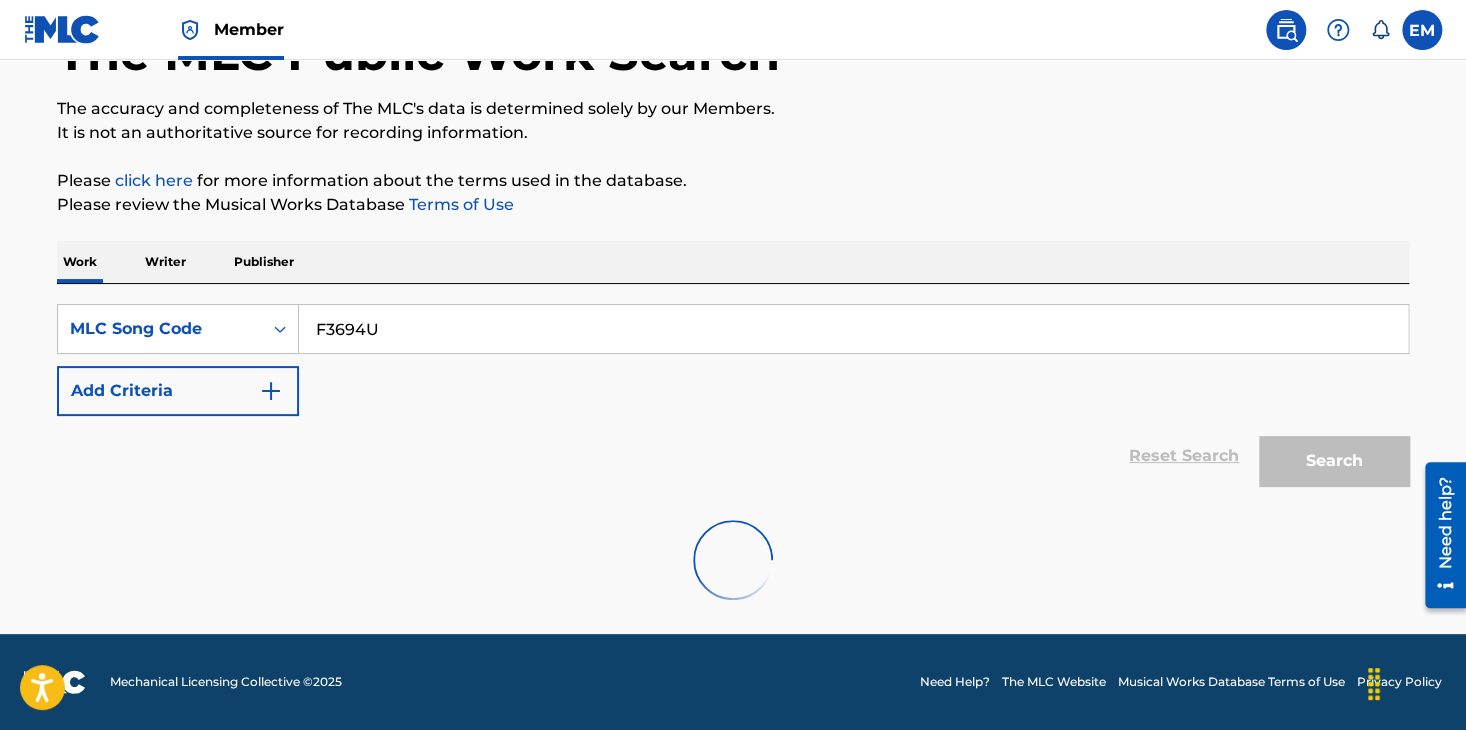 scroll, scrollTop: 244, scrollLeft: 0, axis: vertical 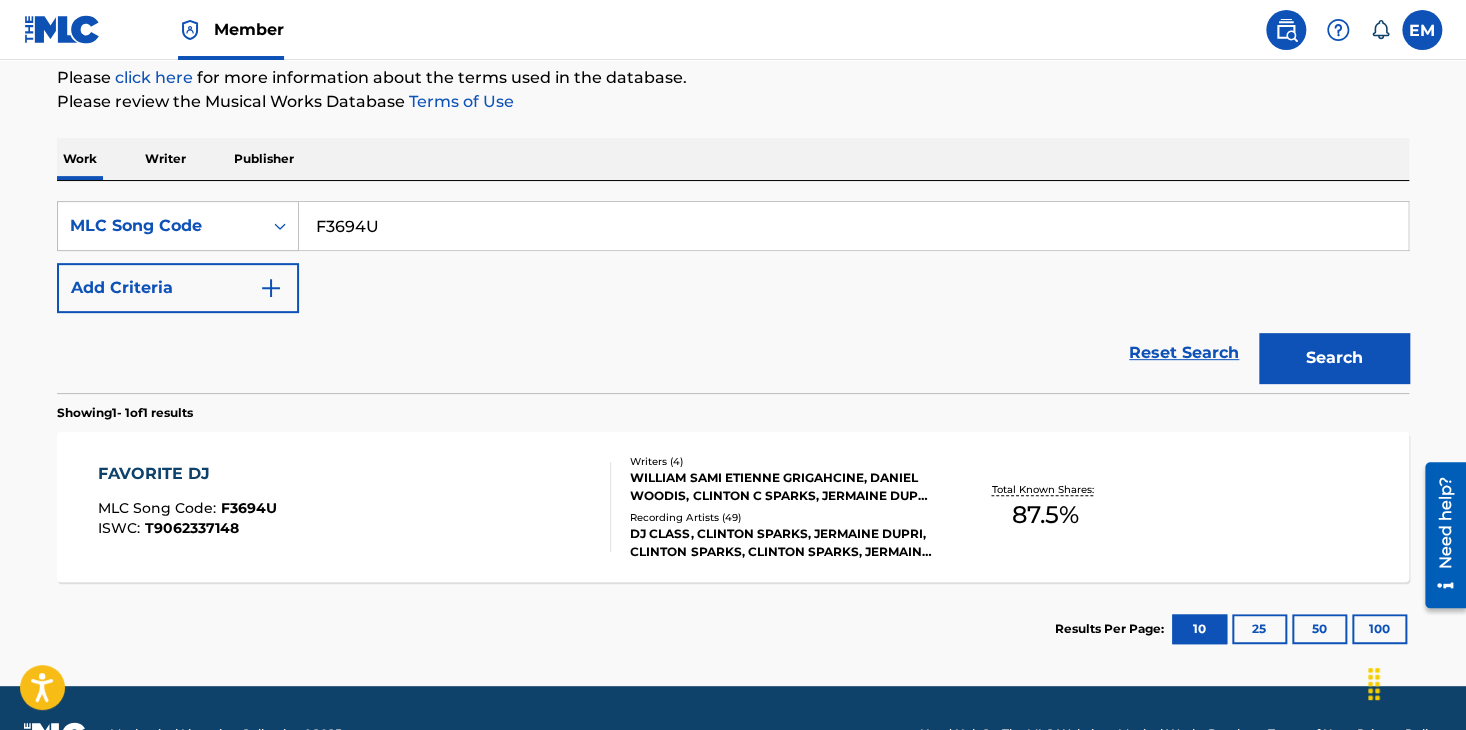 click on "FAVORITE DJ MLC Song Code : F3694U ISWC : T9062337148 Writers ( 4 ) [FIRST] [LAST] [FIRST] [LAST], [FIRST] [LAST], [FIRST] [LAST], [FIRST] [LAST] Recording Artists ( 49 ) [ARTIST], [ARTIST] [ARTIST], [ARTIST] [ARTIST], [ARTIST] [ARTIST], [ARTIST] [ARTIST], [ARTIST] [ARTIST], [ARTIST] [ARTIST], [ARTIST] [ARTIST]|[ARTIST]|[ARTIST], [ARTIST] Total Known Shares: 87.5 %" at bounding box center (733, 507) 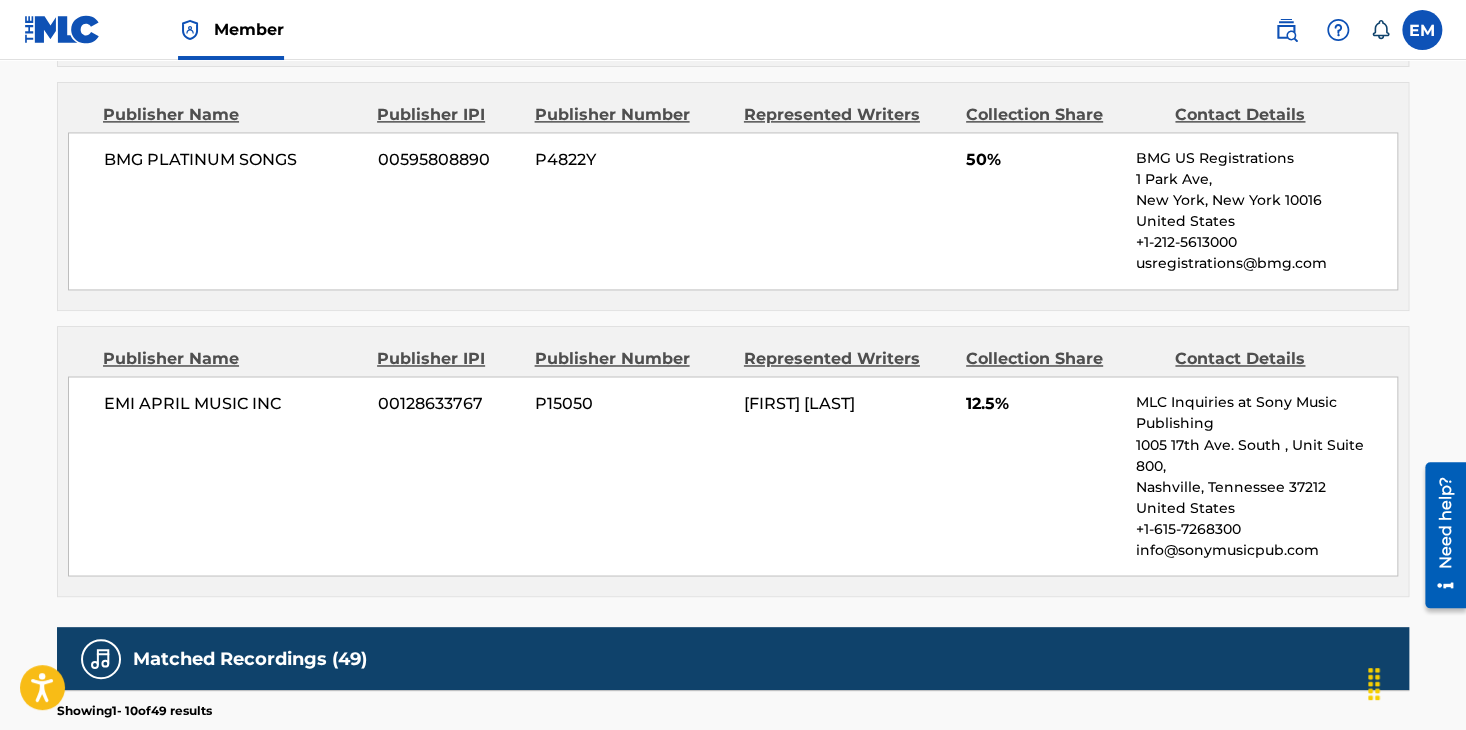 scroll, scrollTop: 1300, scrollLeft: 0, axis: vertical 